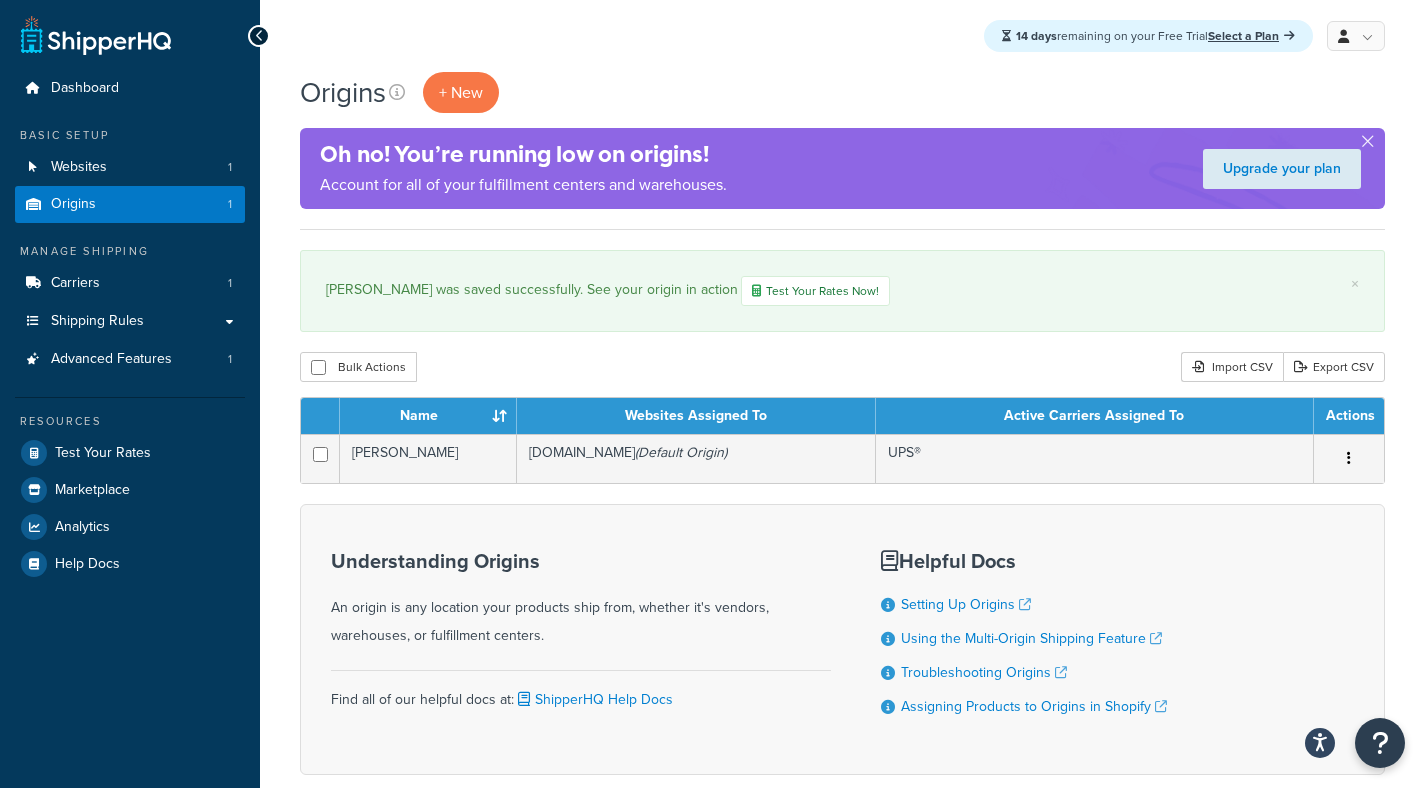 scroll, scrollTop: 0, scrollLeft: 0, axis: both 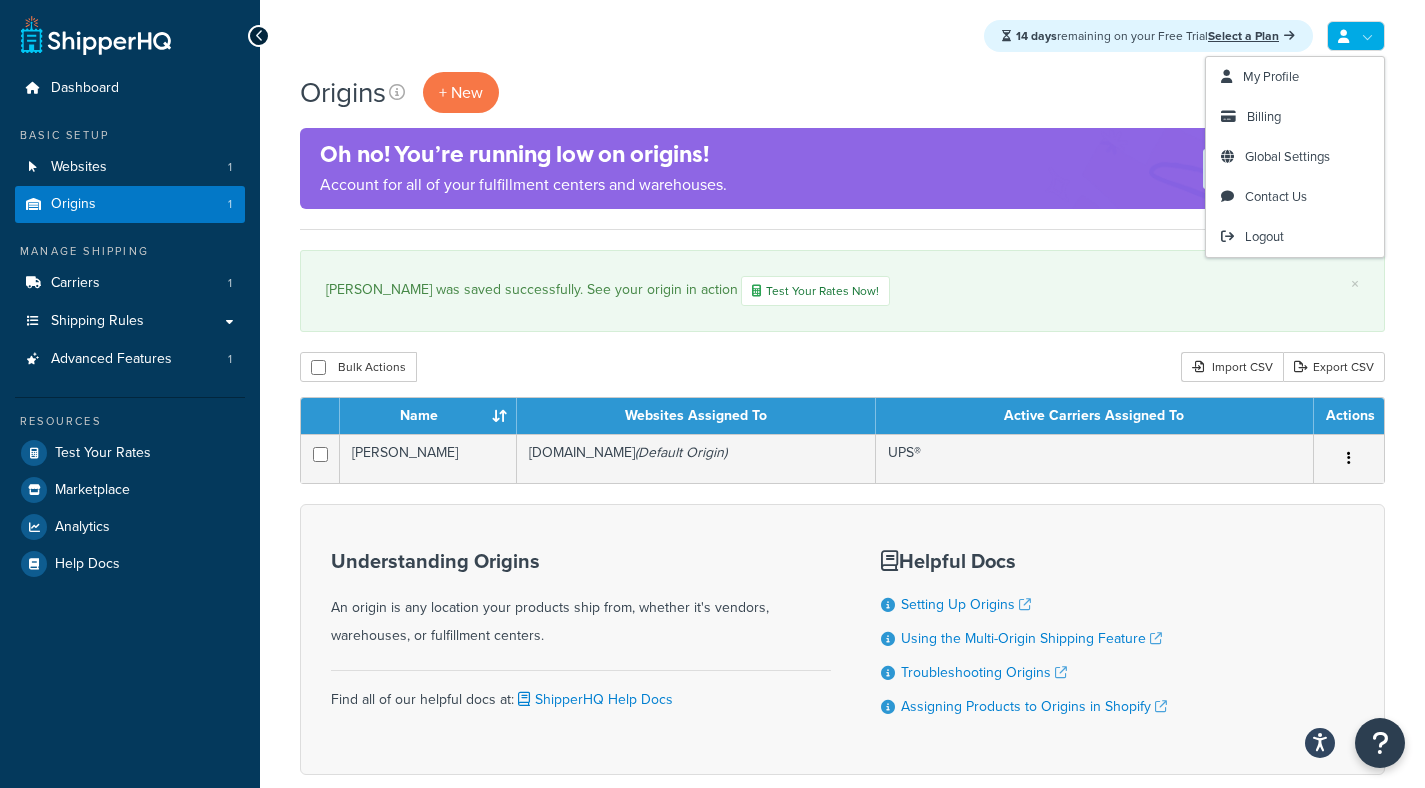 click on "Origins
+ New" at bounding box center (842, 92) 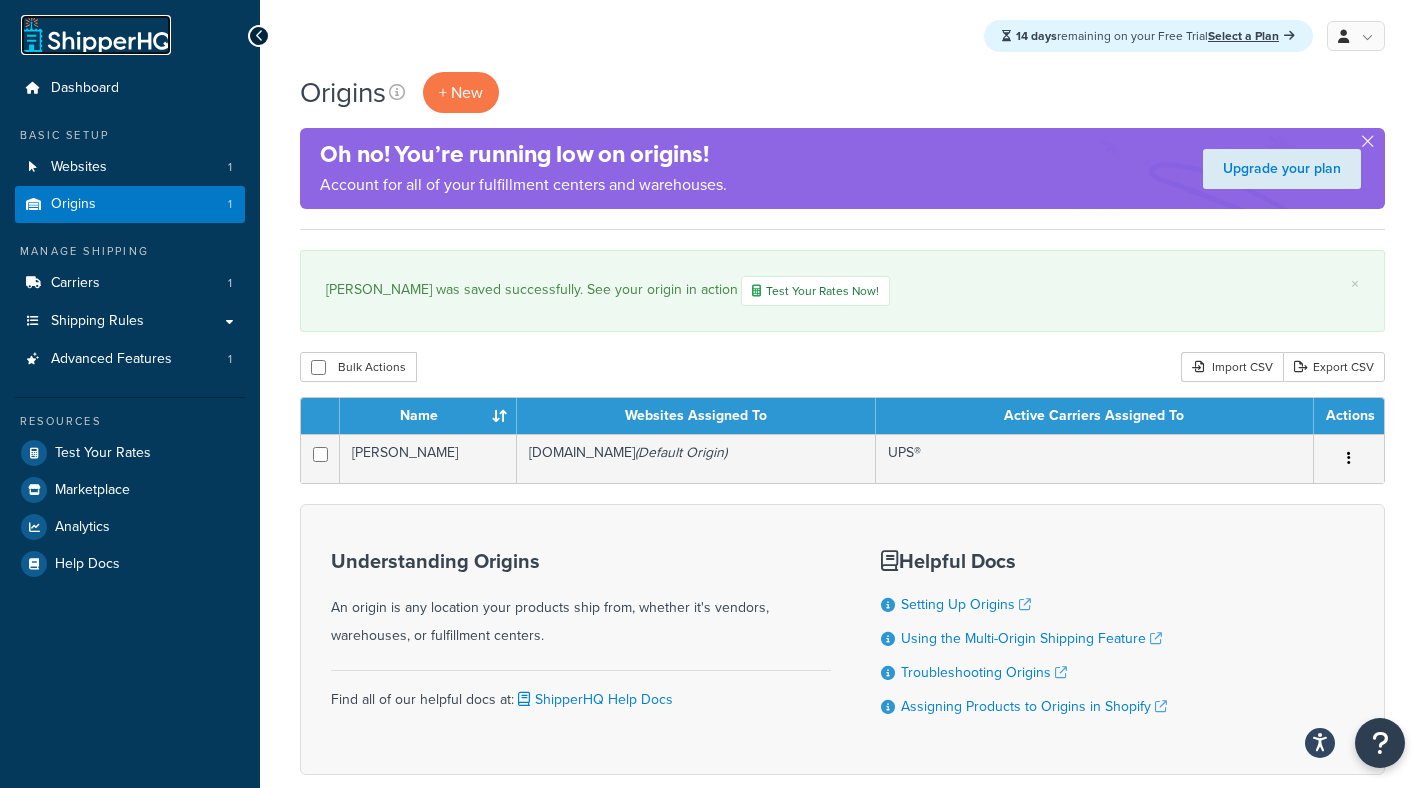 click at bounding box center (96, 35) 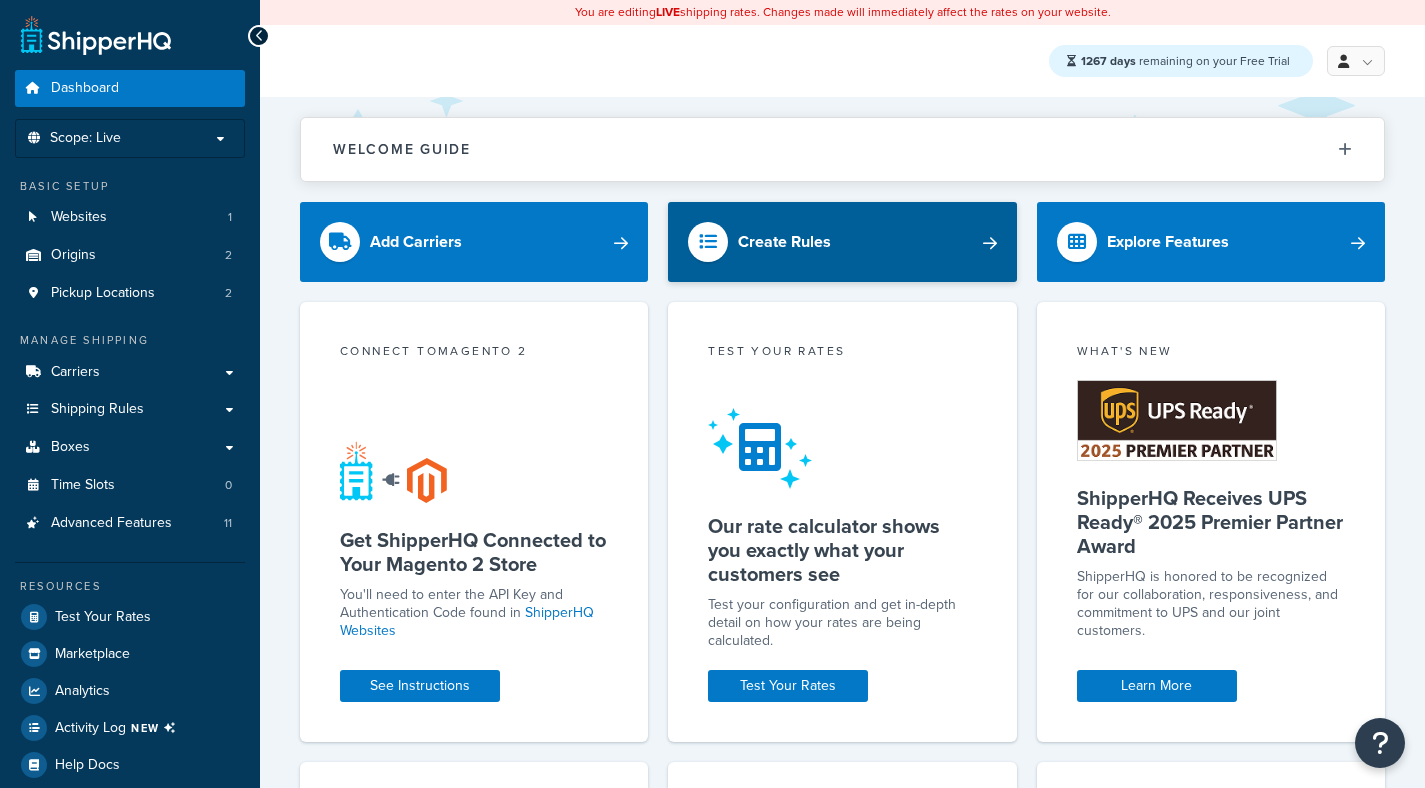 scroll, scrollTop: 0, scrollLeft: 0, axis: both 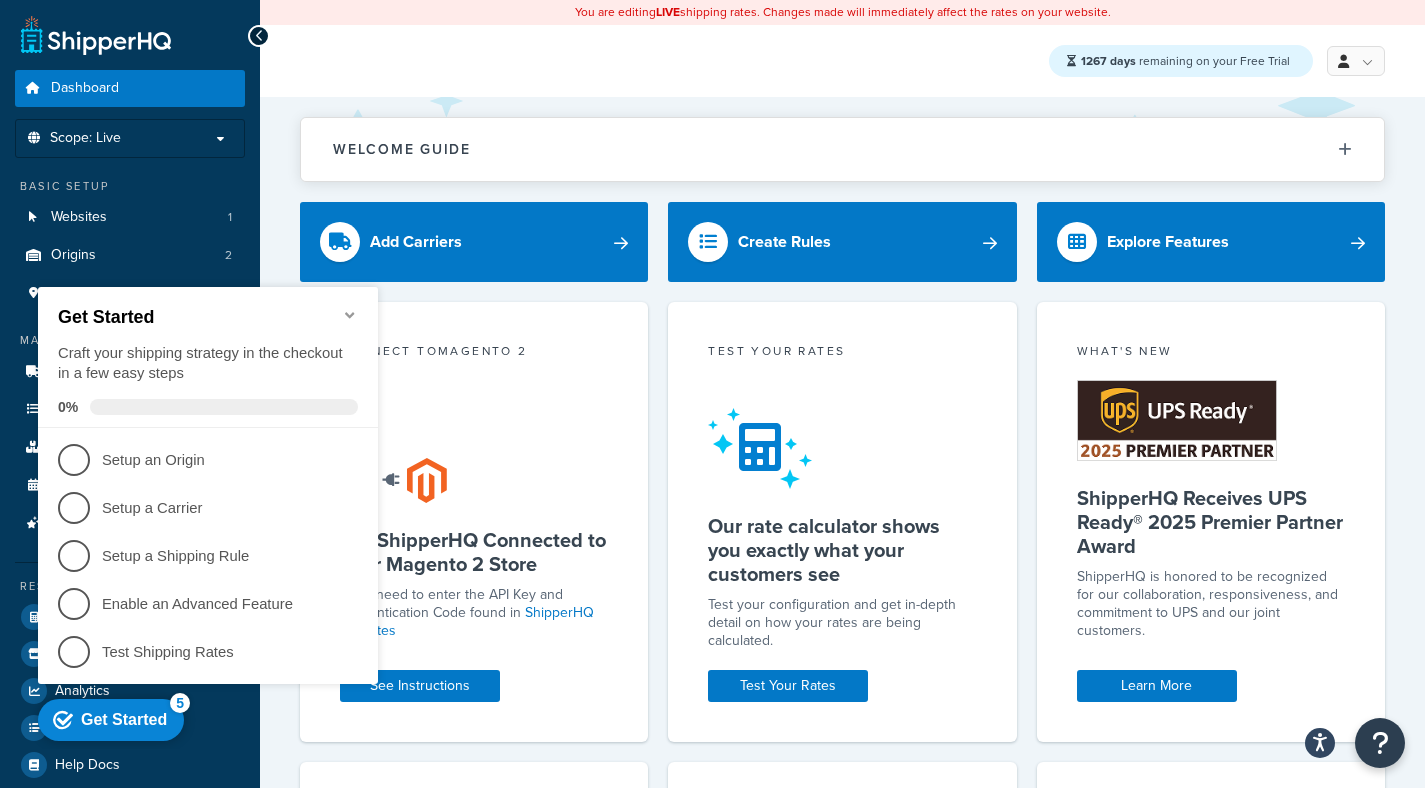 click 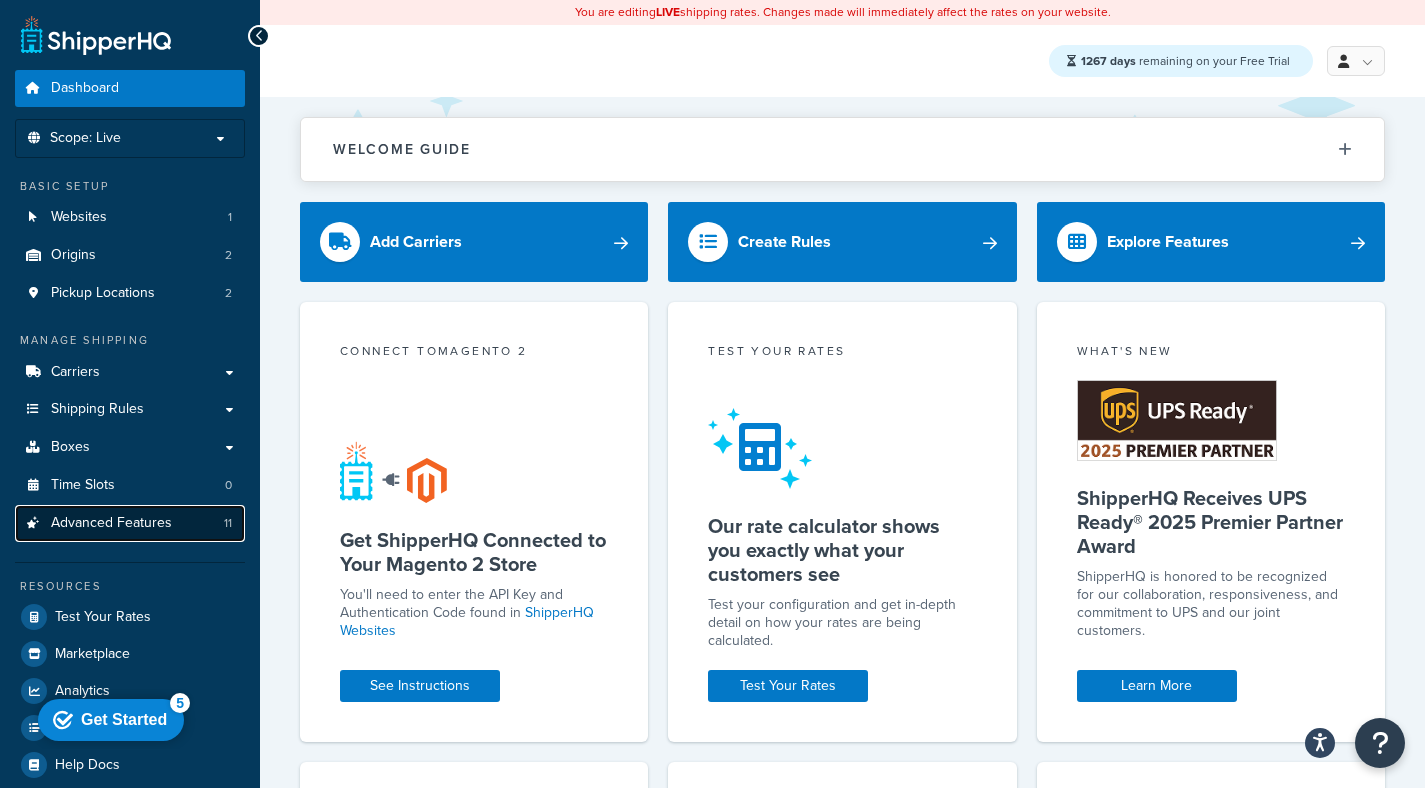 click on "Advanced Features" at bounding box center (111, 523) 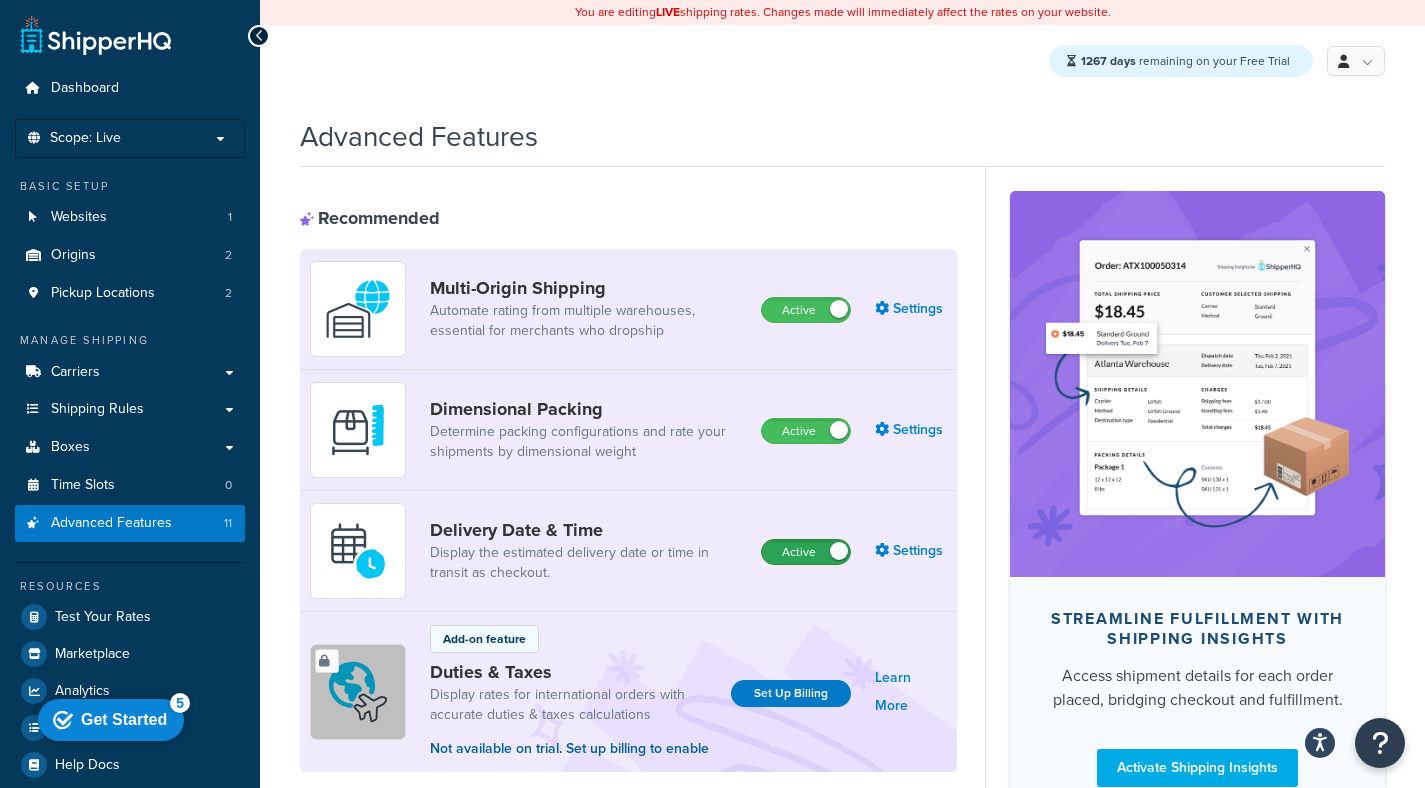 click on "Active" at bounding box center [806, 552] 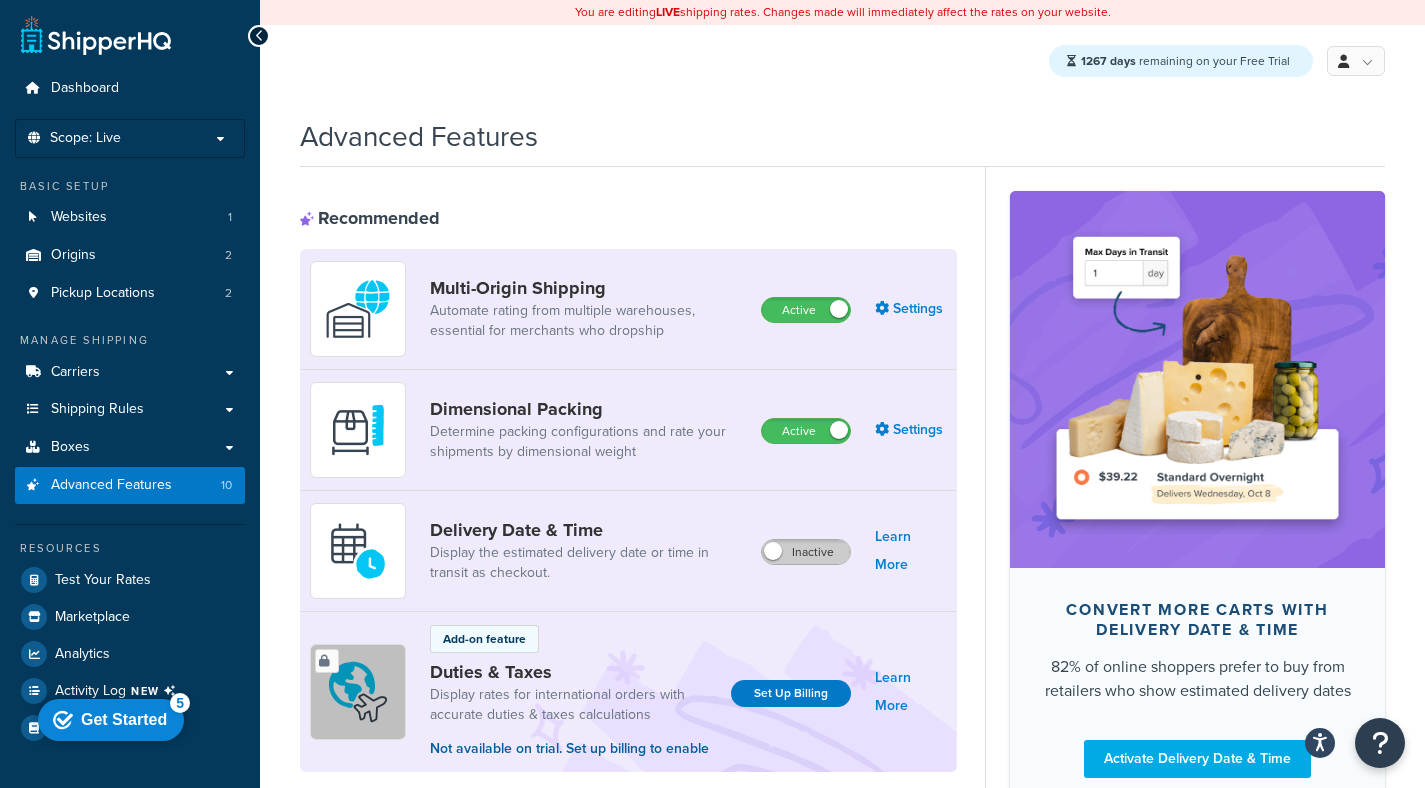 click on "Inactive" at bounding box center [806, 552] 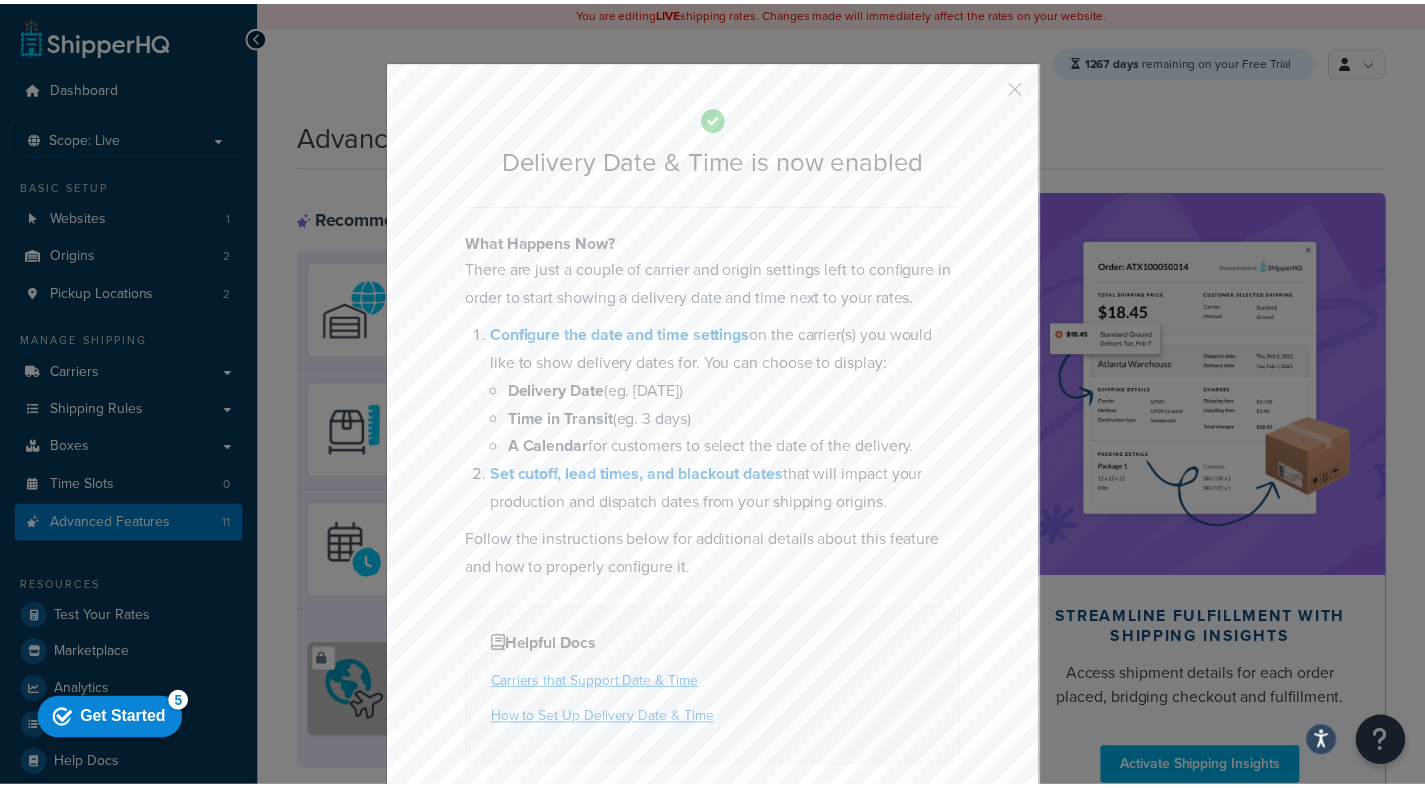 scroll, scrollTop: 73, scrollLeft: 0, axis: vertical 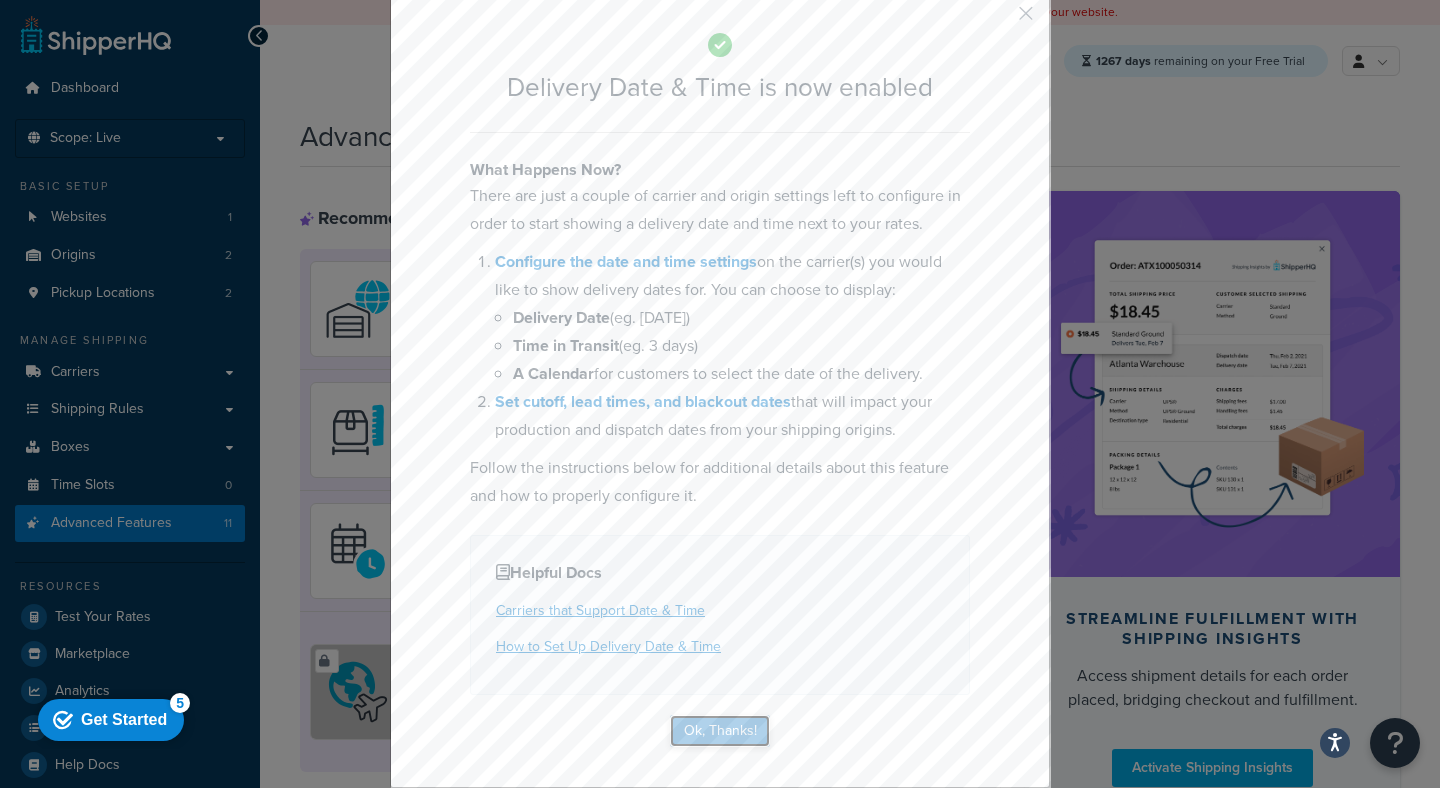 click on "Ok, Thanks!" at bounding box center [720, 731] 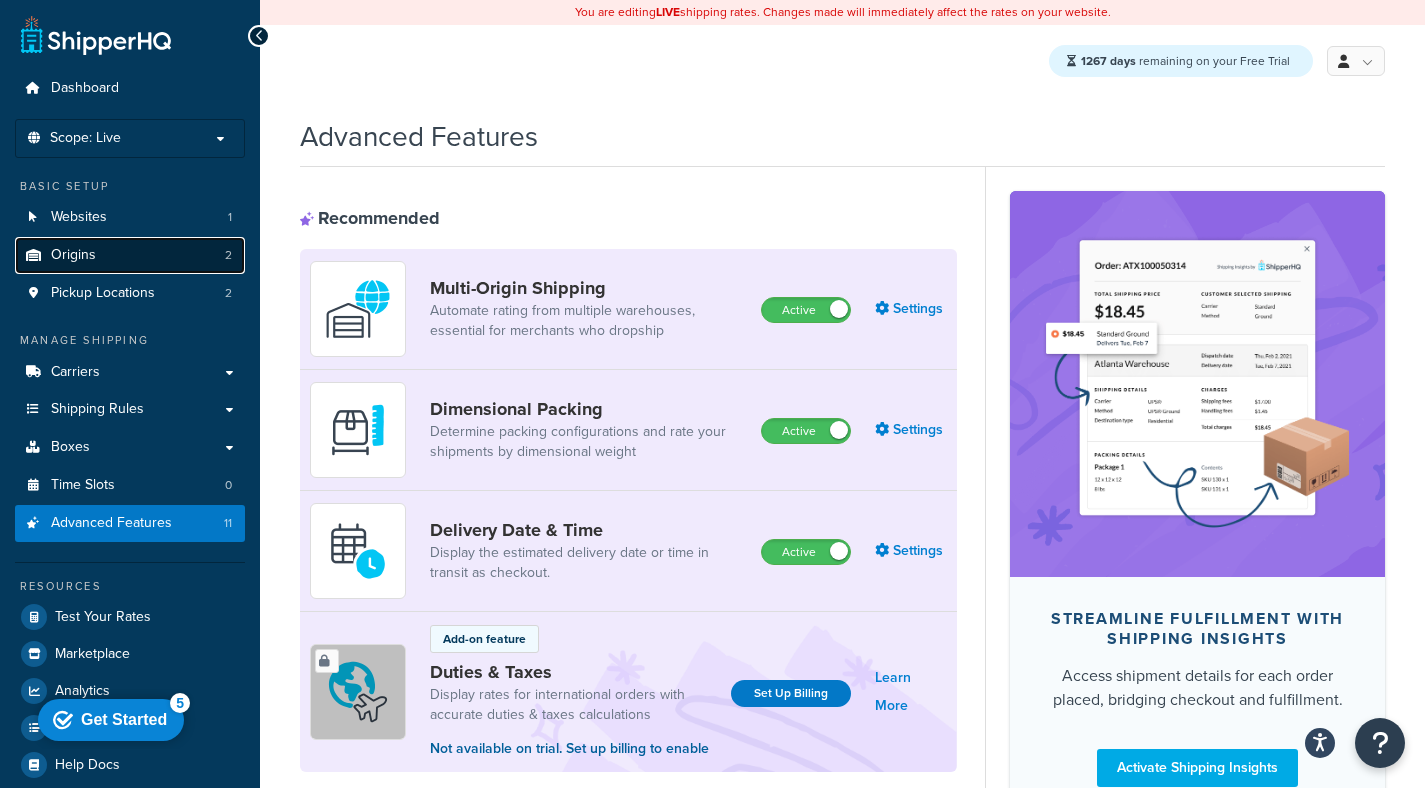 click on "Origins 2" at bounding box center (130, 255) 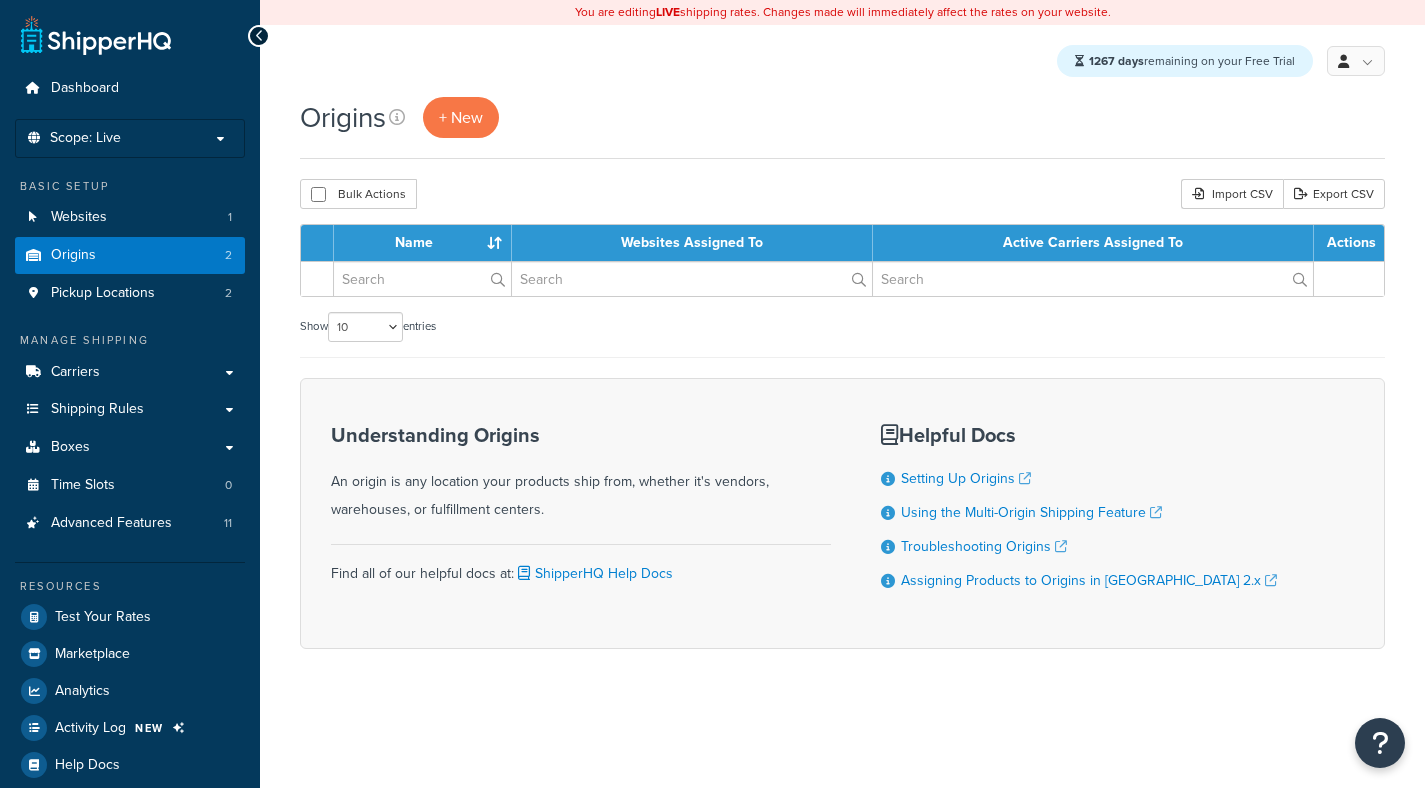 scroll, scrollTop: 0, scrollLeft: 0, axis: both 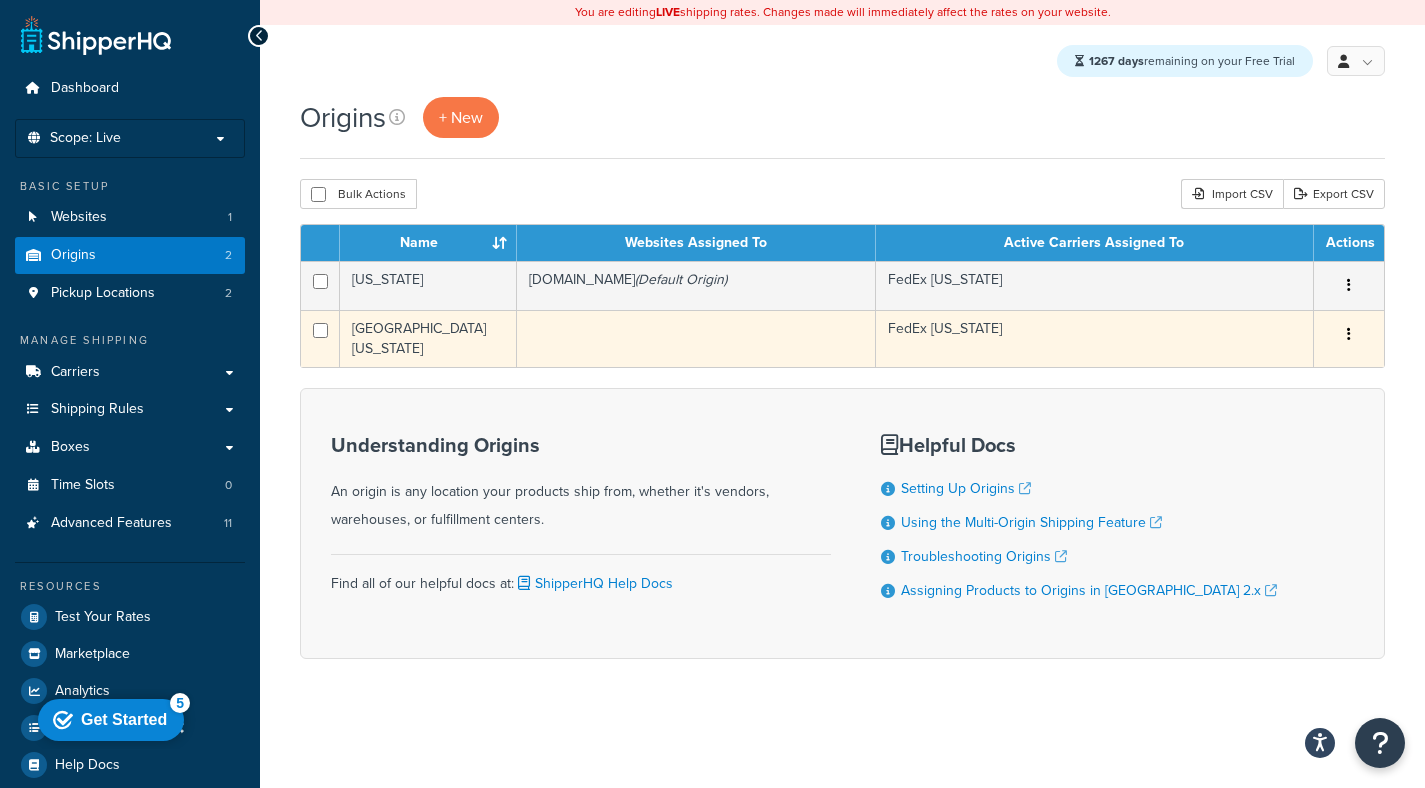 click at bounding box center (696, 338) 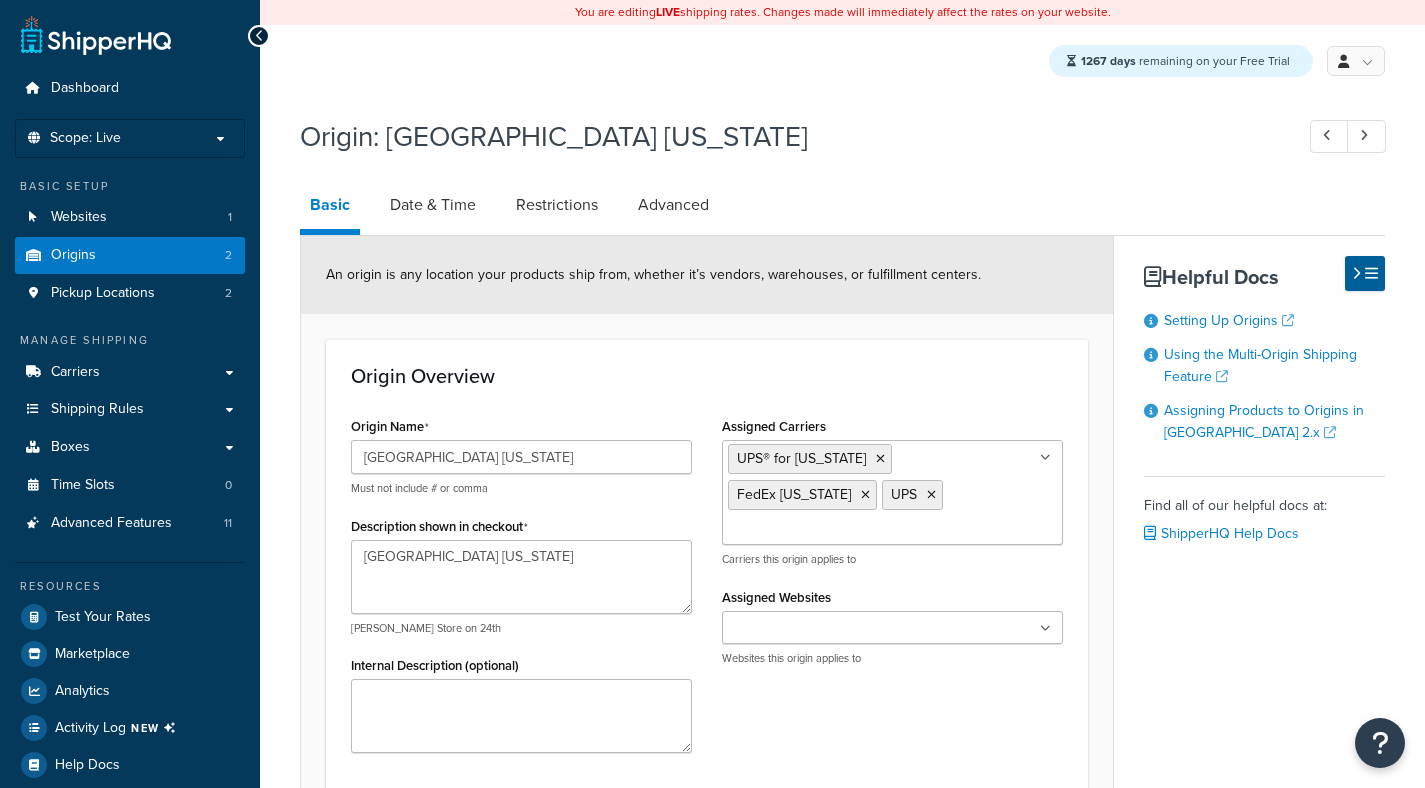 select on "5" 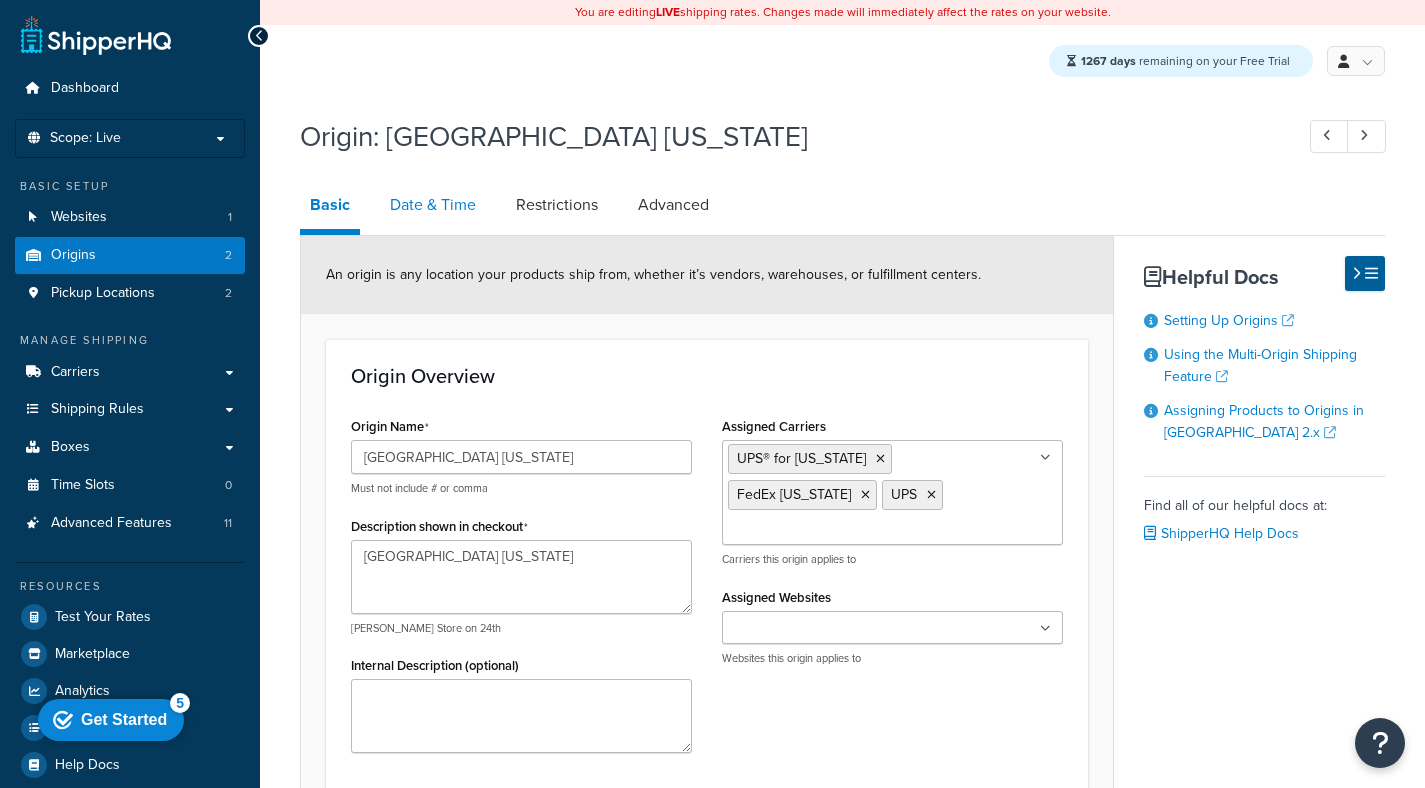 scroll, scrollTop: 0, scrollLeft: 0, axis: both 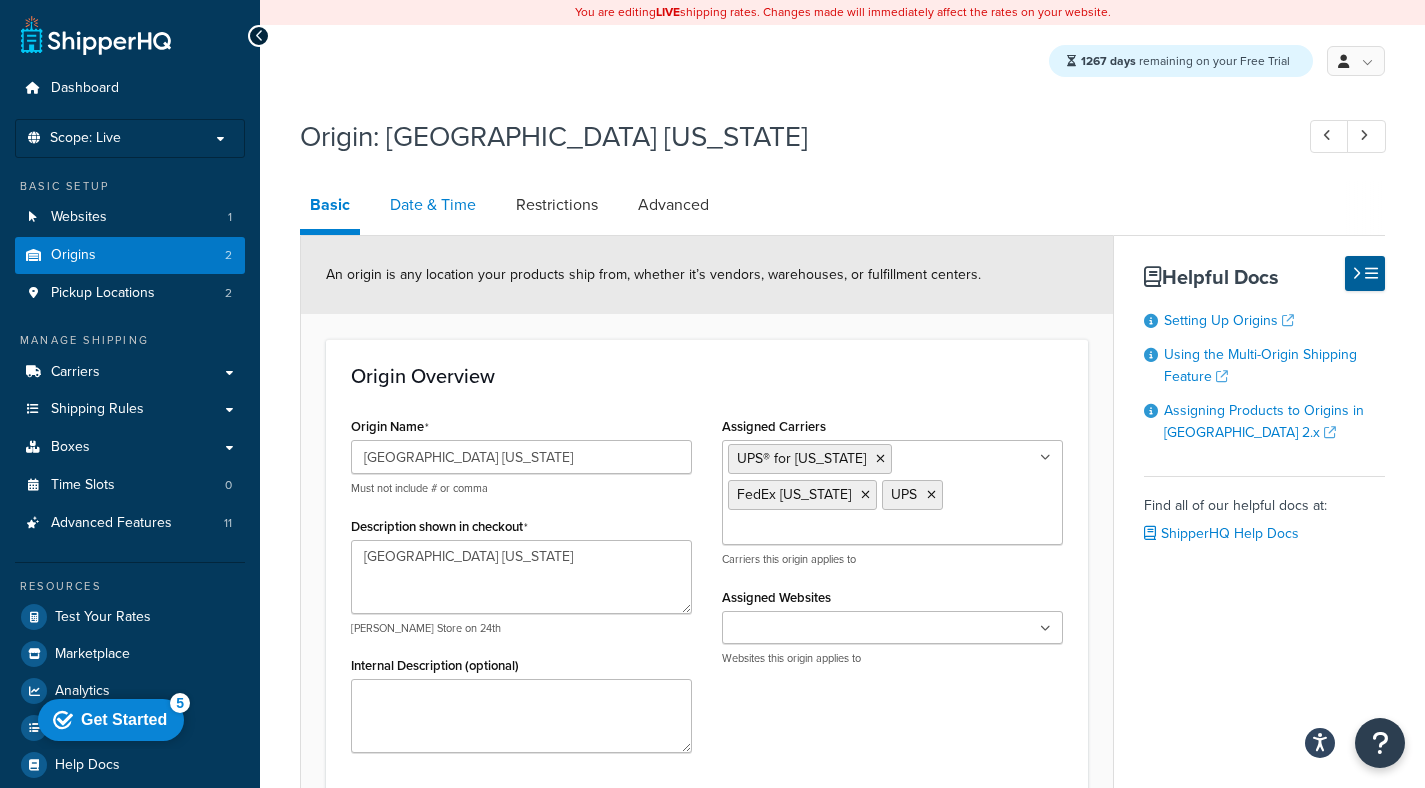 click on "Date & Time" at bounding box center [433, 205] 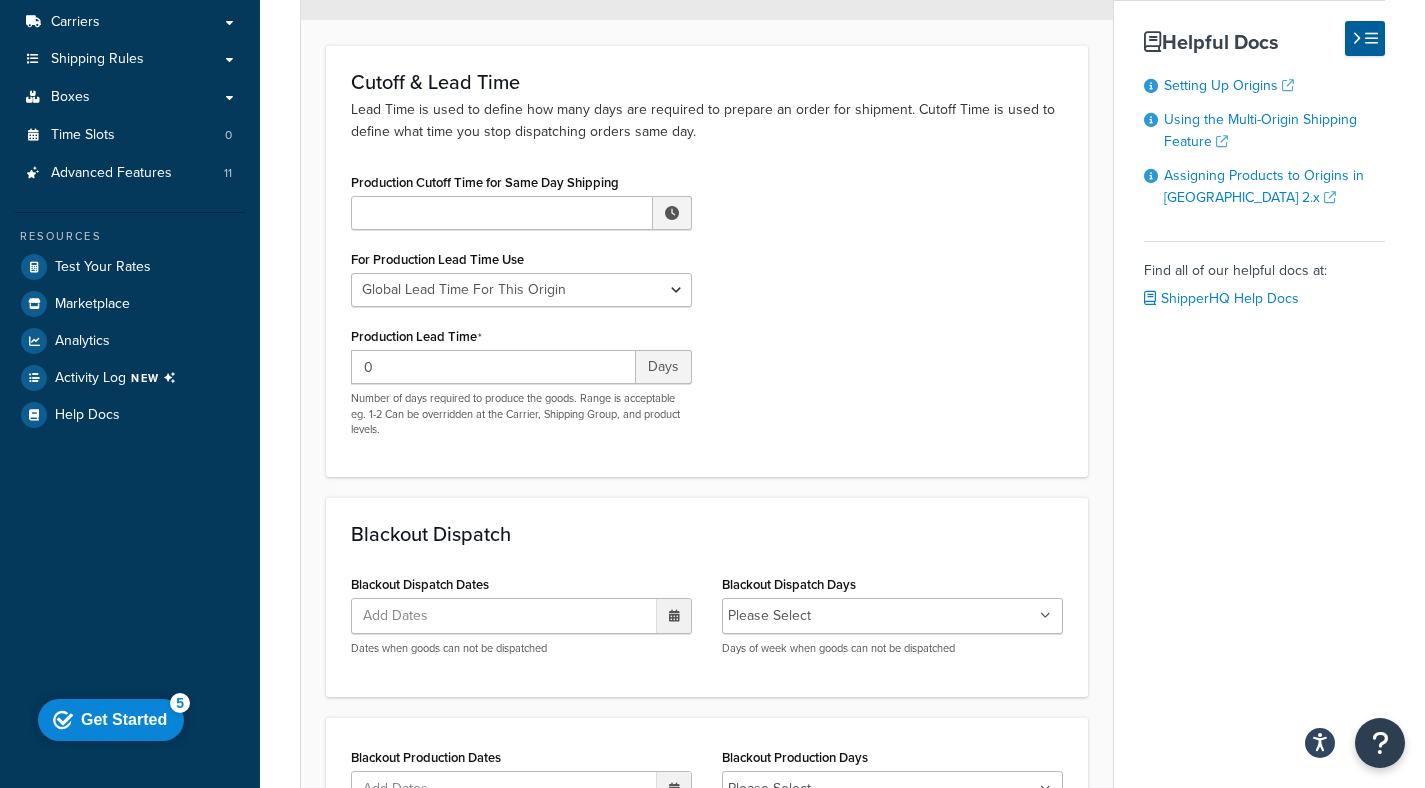 scroll, scrollTop: 614, scrollLeft: 0, axis: vertical 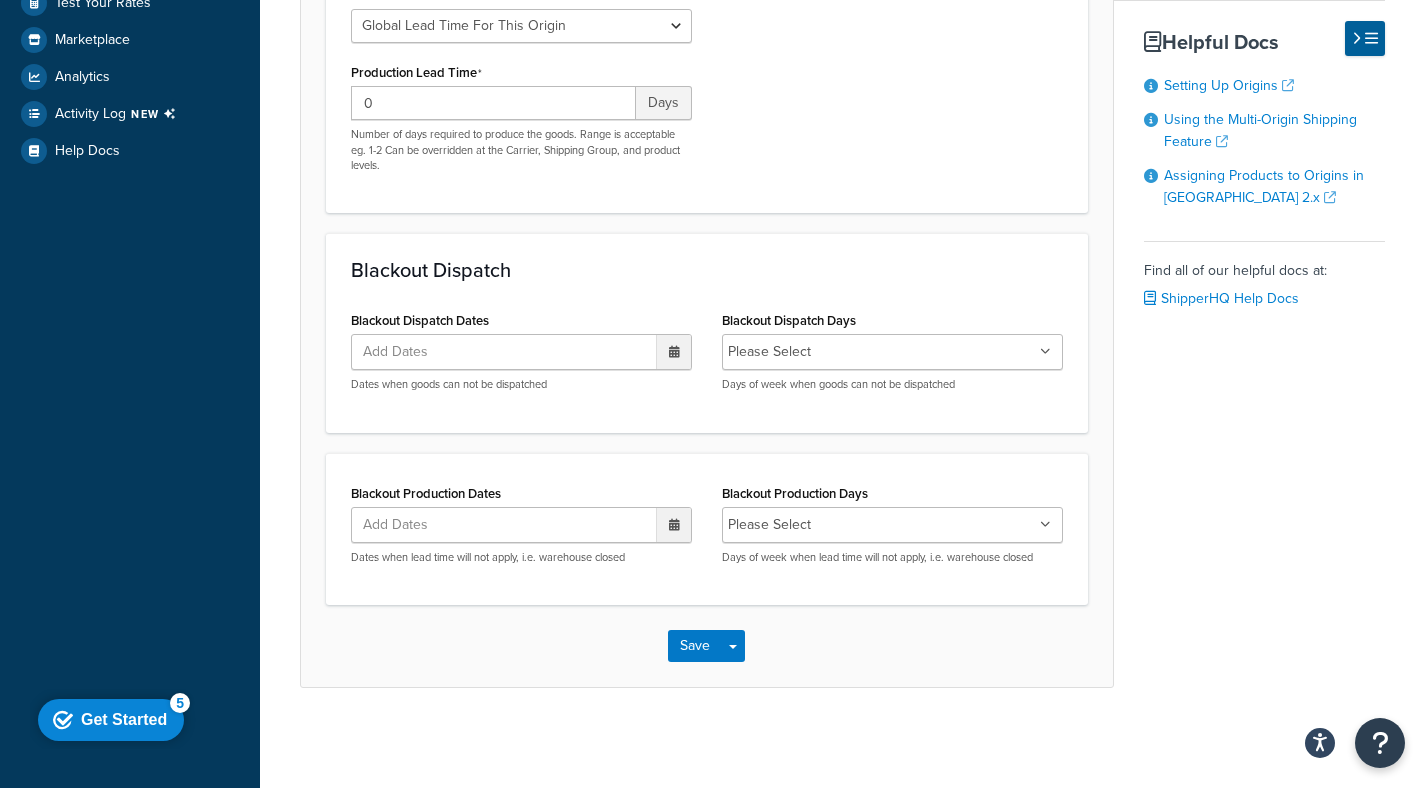 click on "Blackout Dispatch Days" at bounding box center (905, 352) 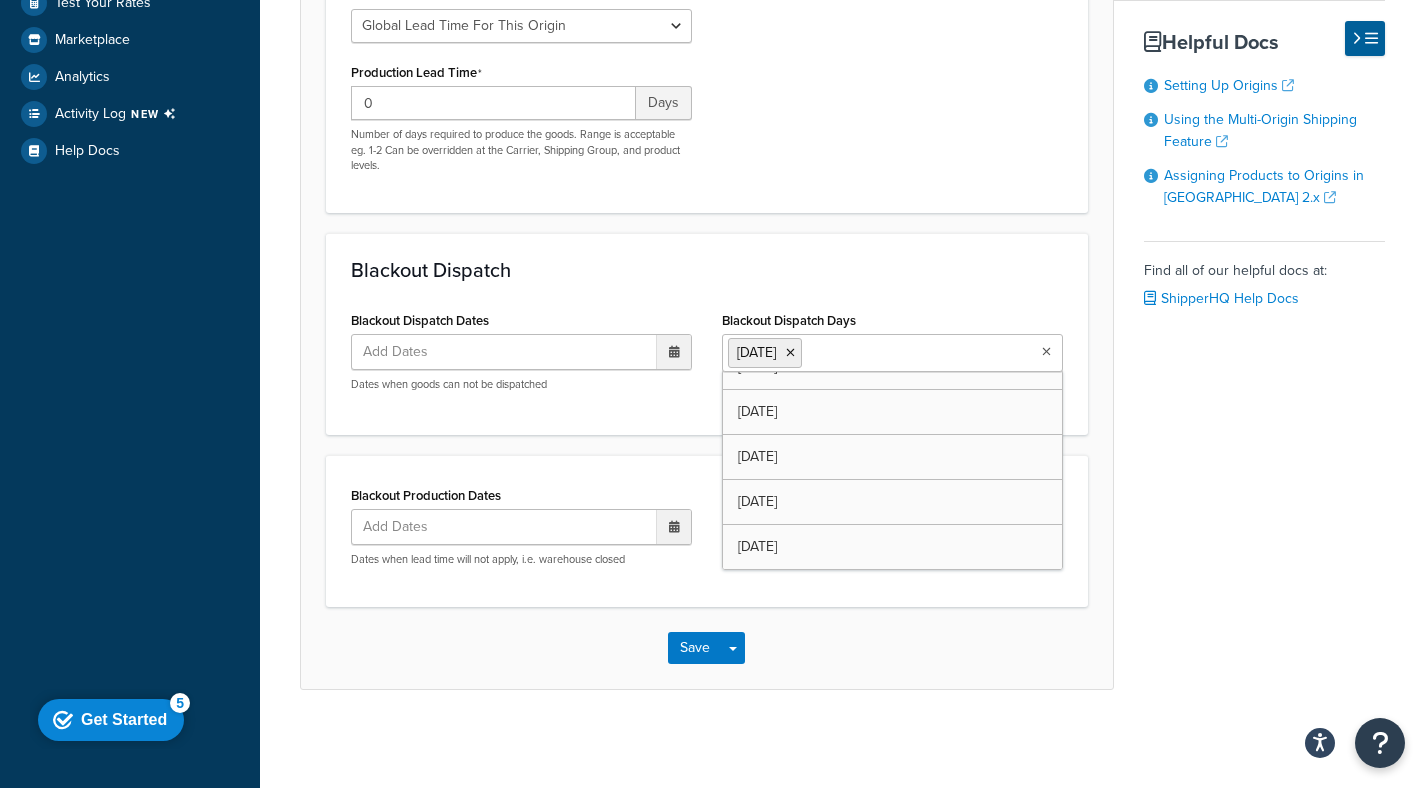 scroll, scrollTop: 71, scrollLeft: 0, axis: vertical 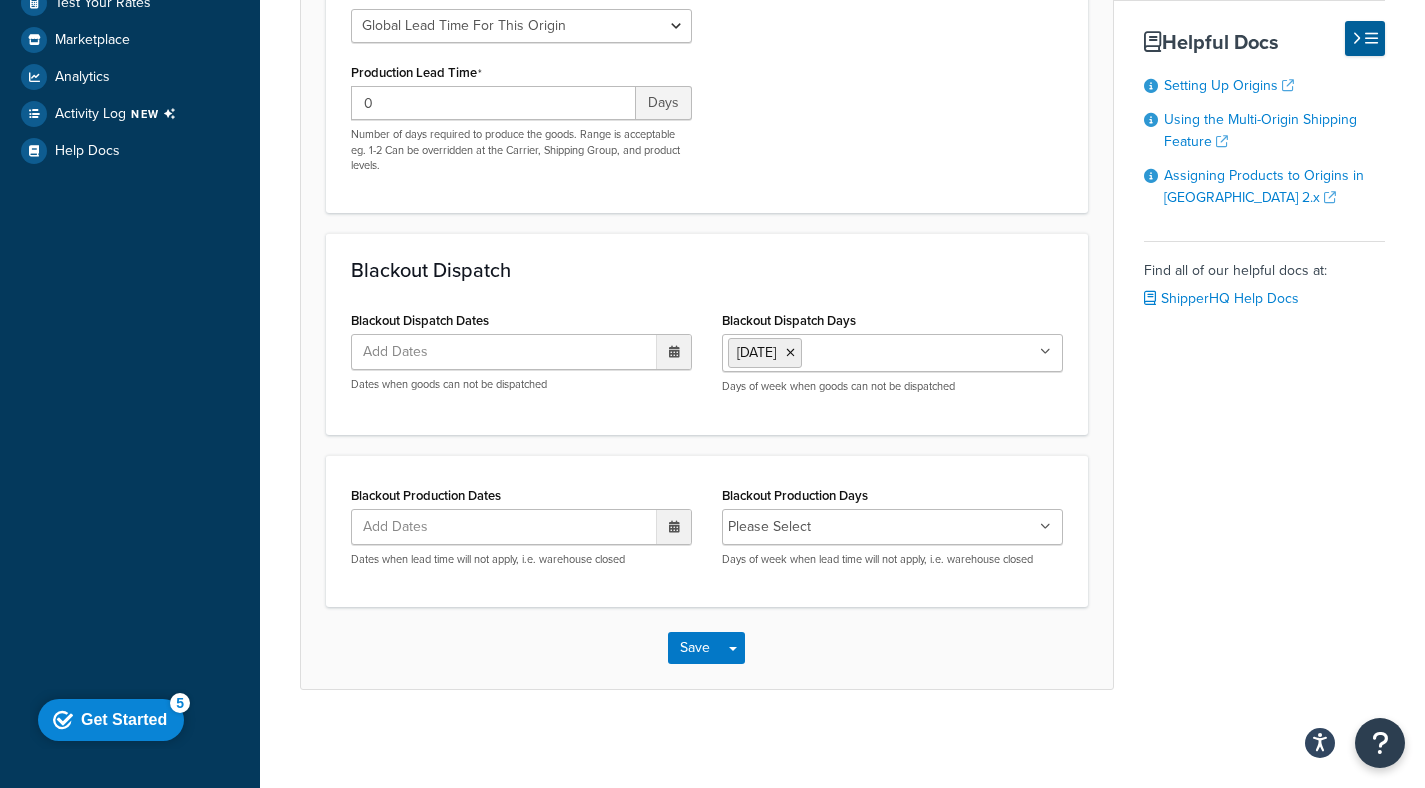 click on "Blackout Production Dates   Add Dates ‹ July 2025 › Su Mo Tu We Th Fr Sa 29 30 1 2 3 4 5 6 7 8 9 10 11 12 13 14 15 16 17 18 19 20 21 22 23 24 25 26 27 28 29 30 31 1 2 3 4 5 6 7 8 9 Dates when lead time will not apply, i.e. warehouse closed Blackout Production Days   Please Select Monday Tuesday Wednesday Thursday Friday Saturday Sunday Days of week when lead time will not apply, i.e. warehouse closed" at bounding box center [707, 531] 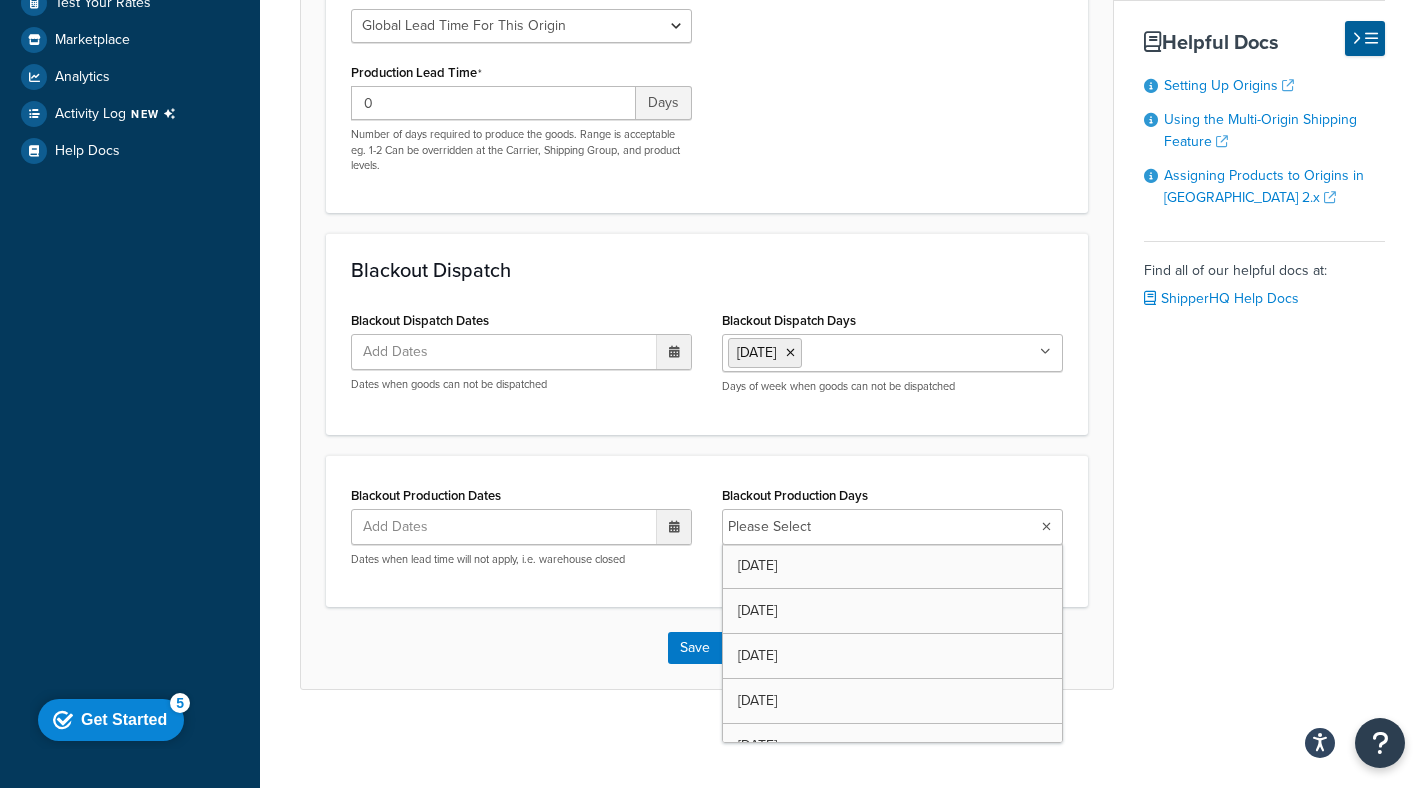 click at bounding box center [1046, 527] 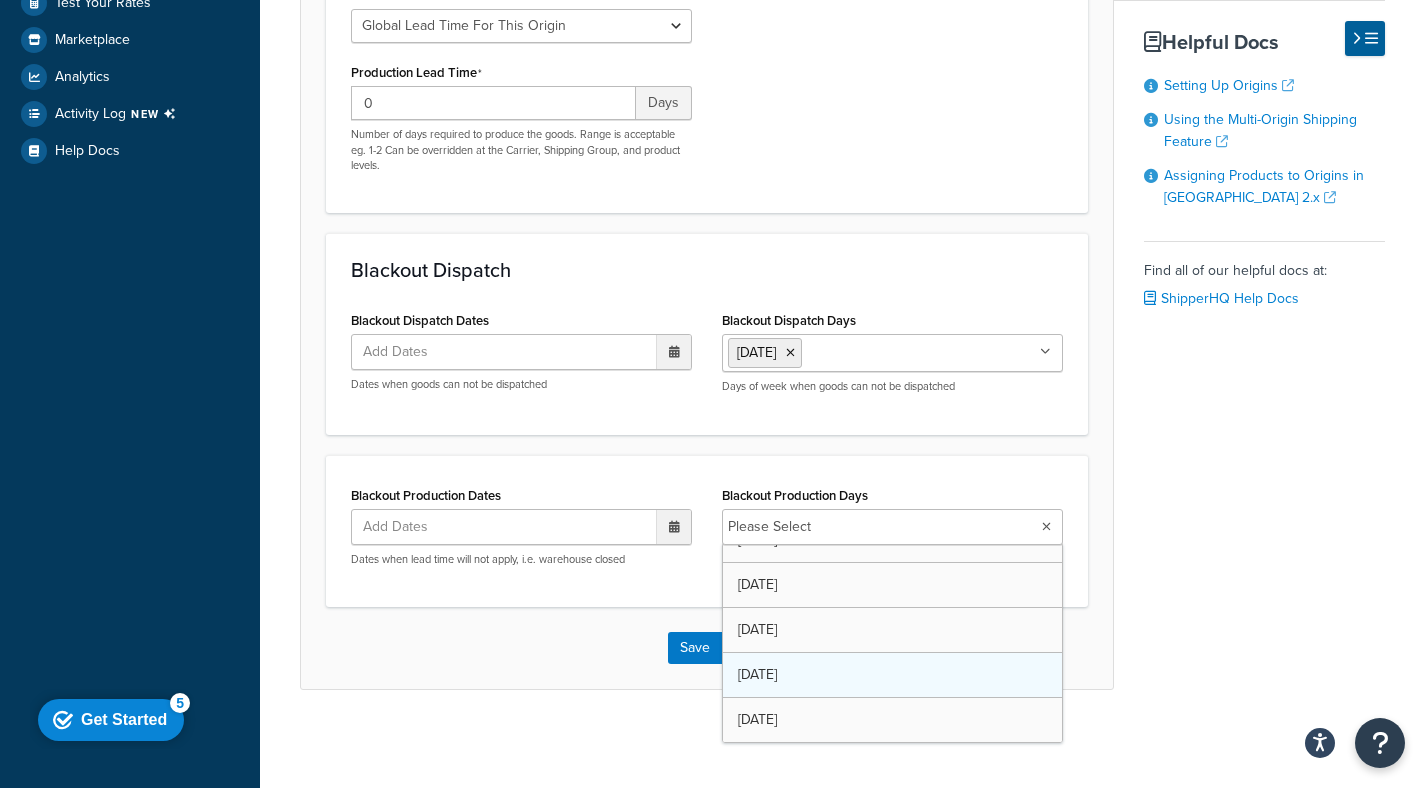 scroll, scrollTop: 71, scrollLeft: 0, axis: vertical 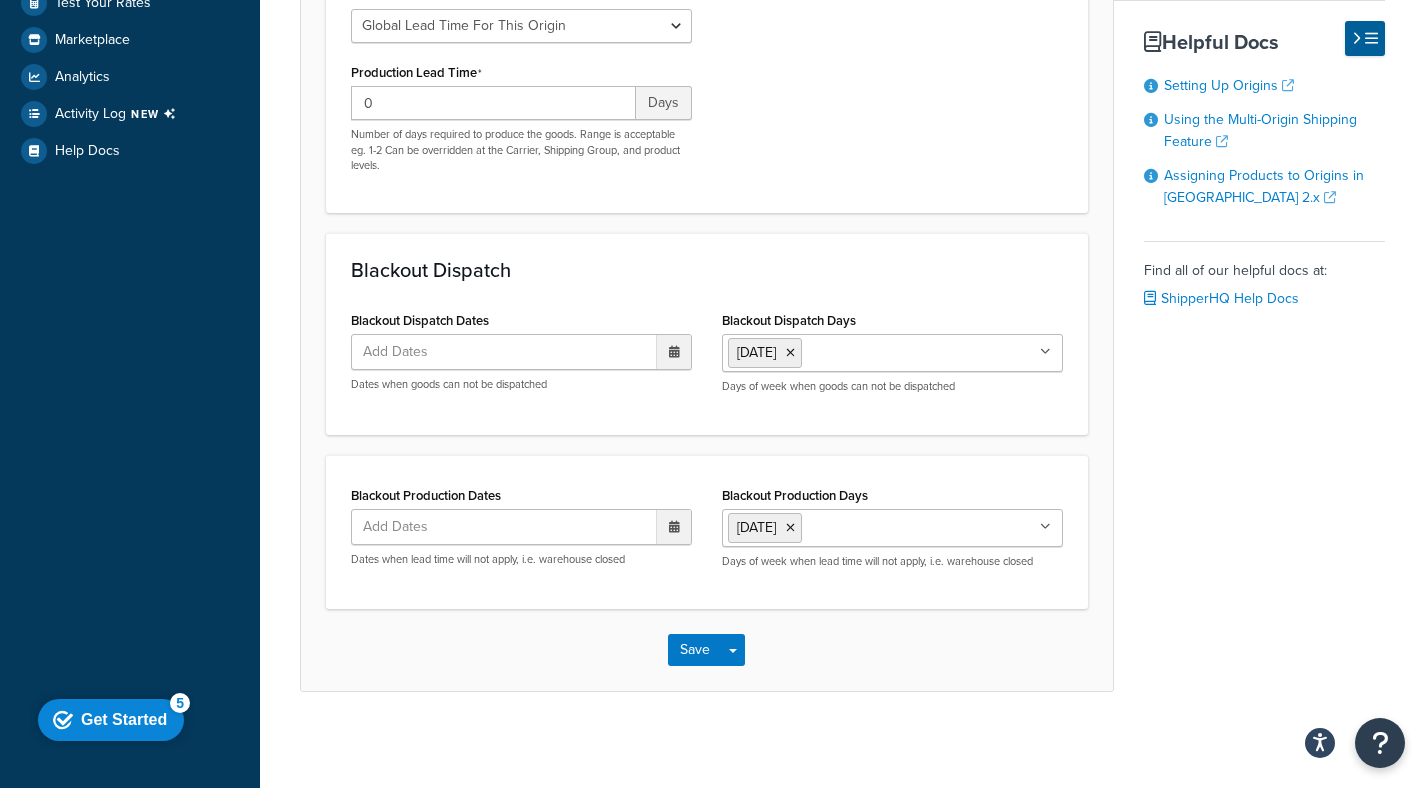 click at bounding box center [1045, 527] 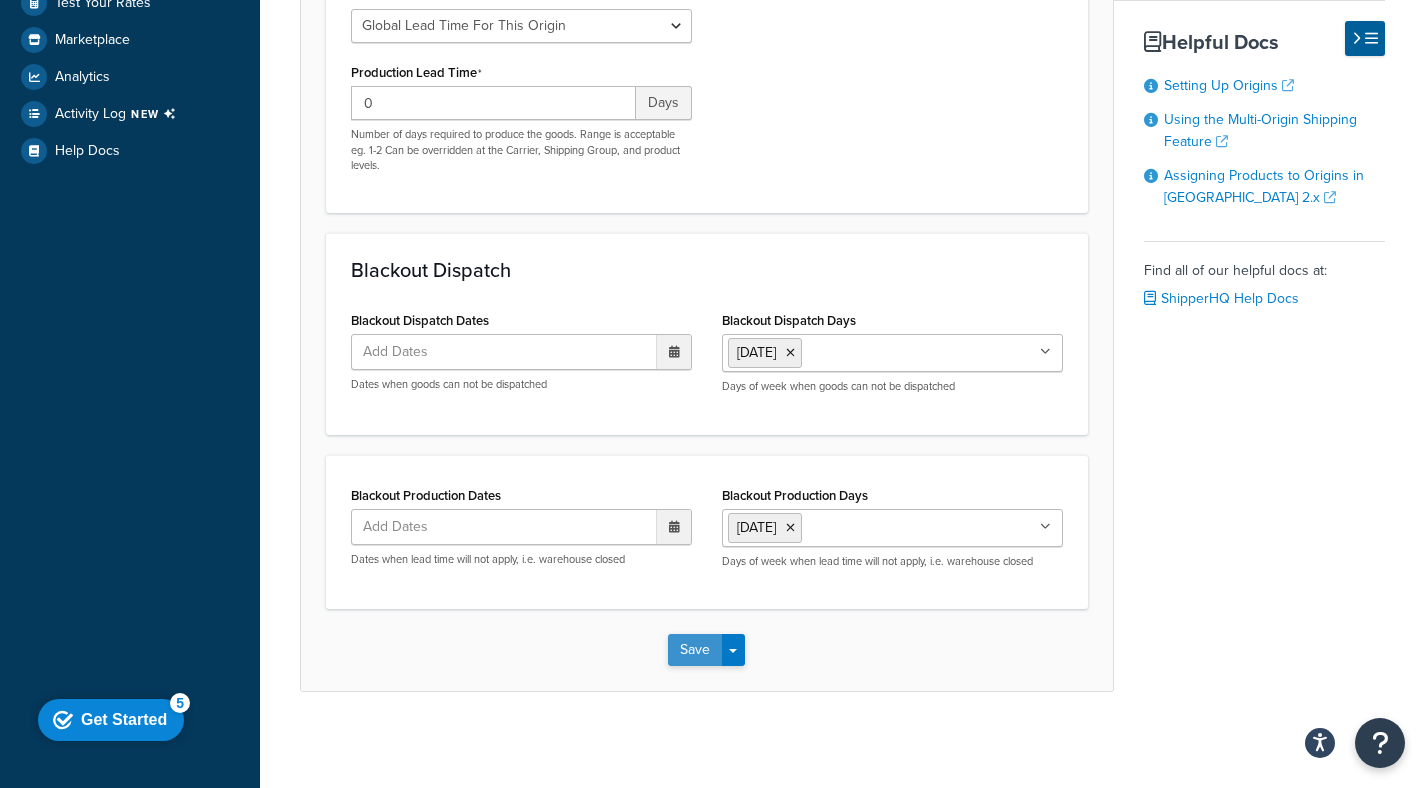 click on "Save" at bounding box center [695, 650] 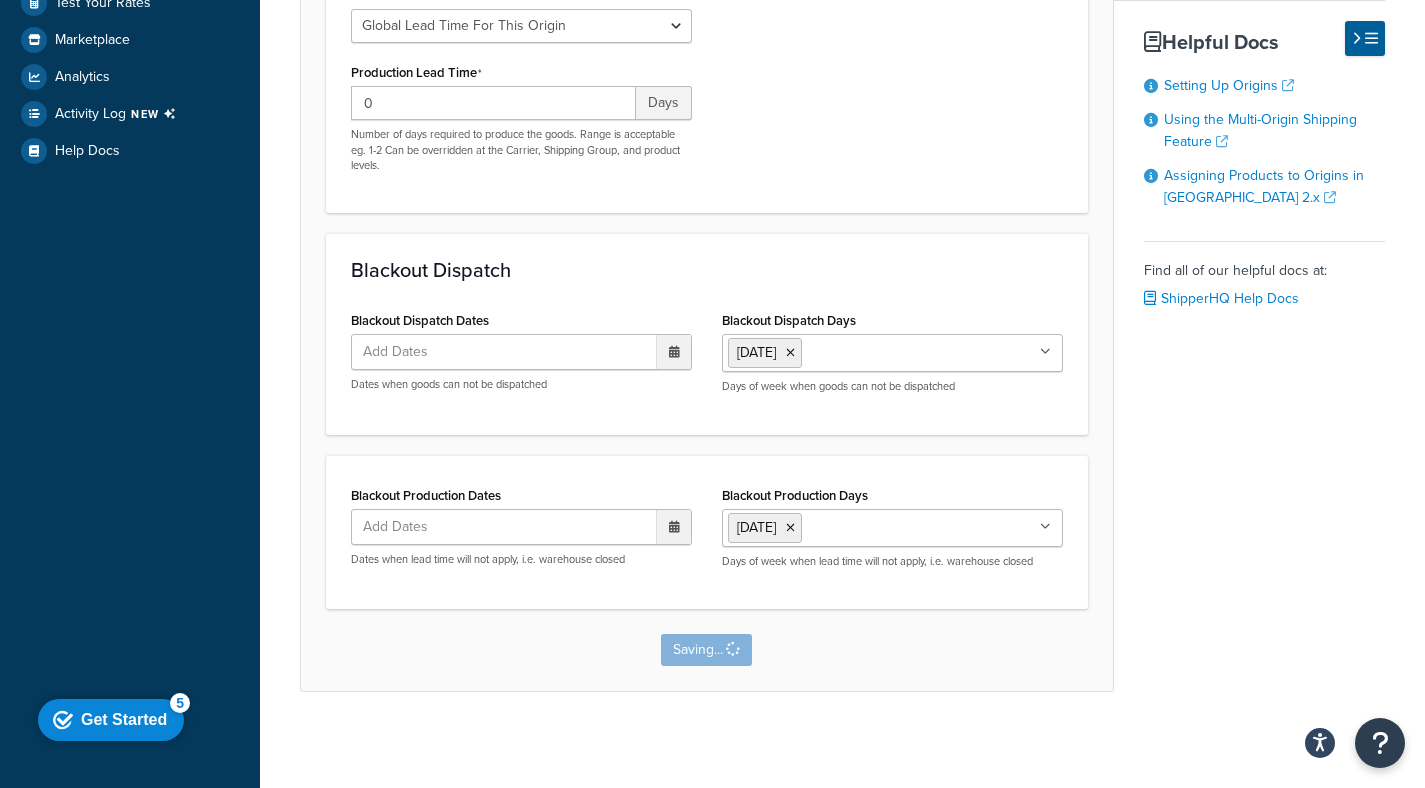 scroll, scrollTop: 0, scrollLeft: 0, axis: both 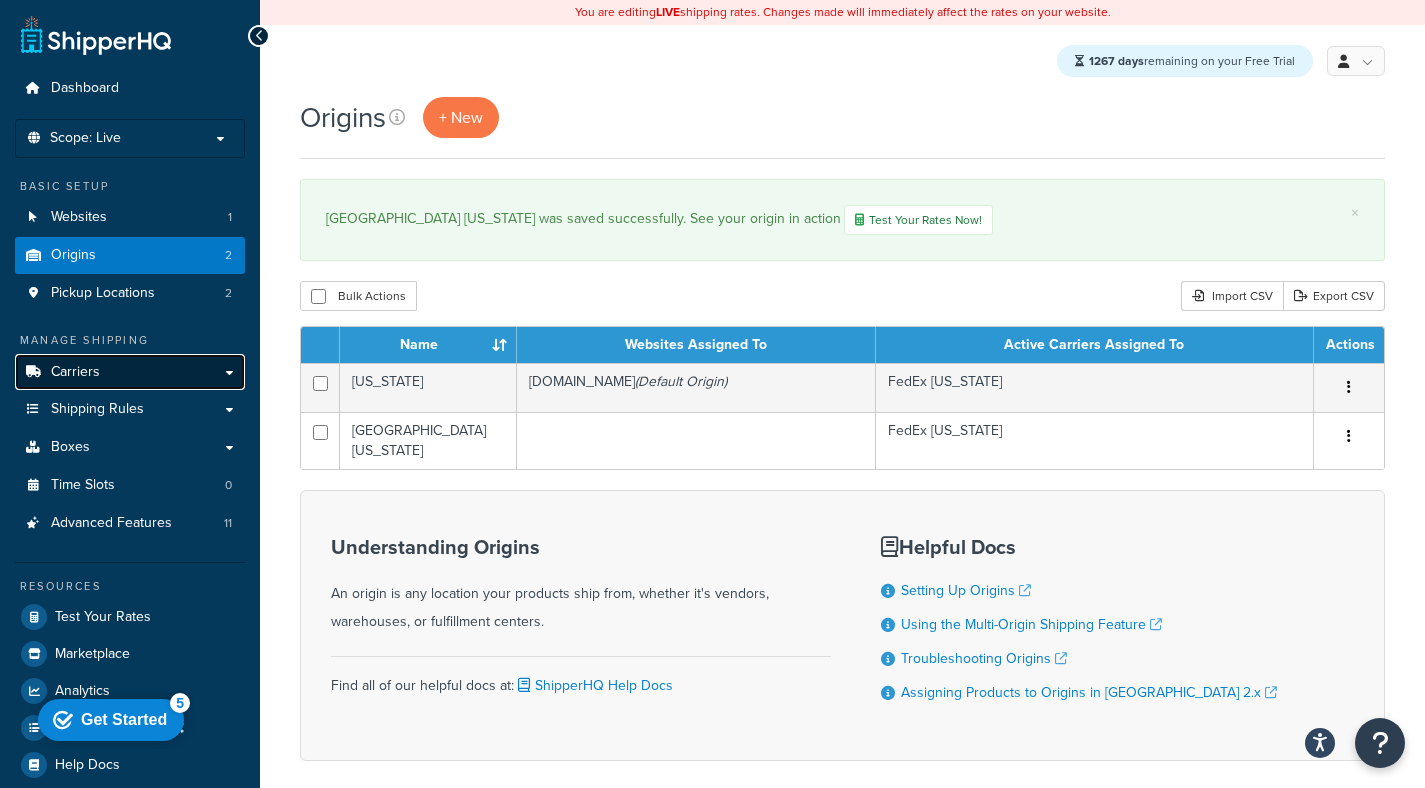 click on "Carriers" at bounding box center (130, 372) 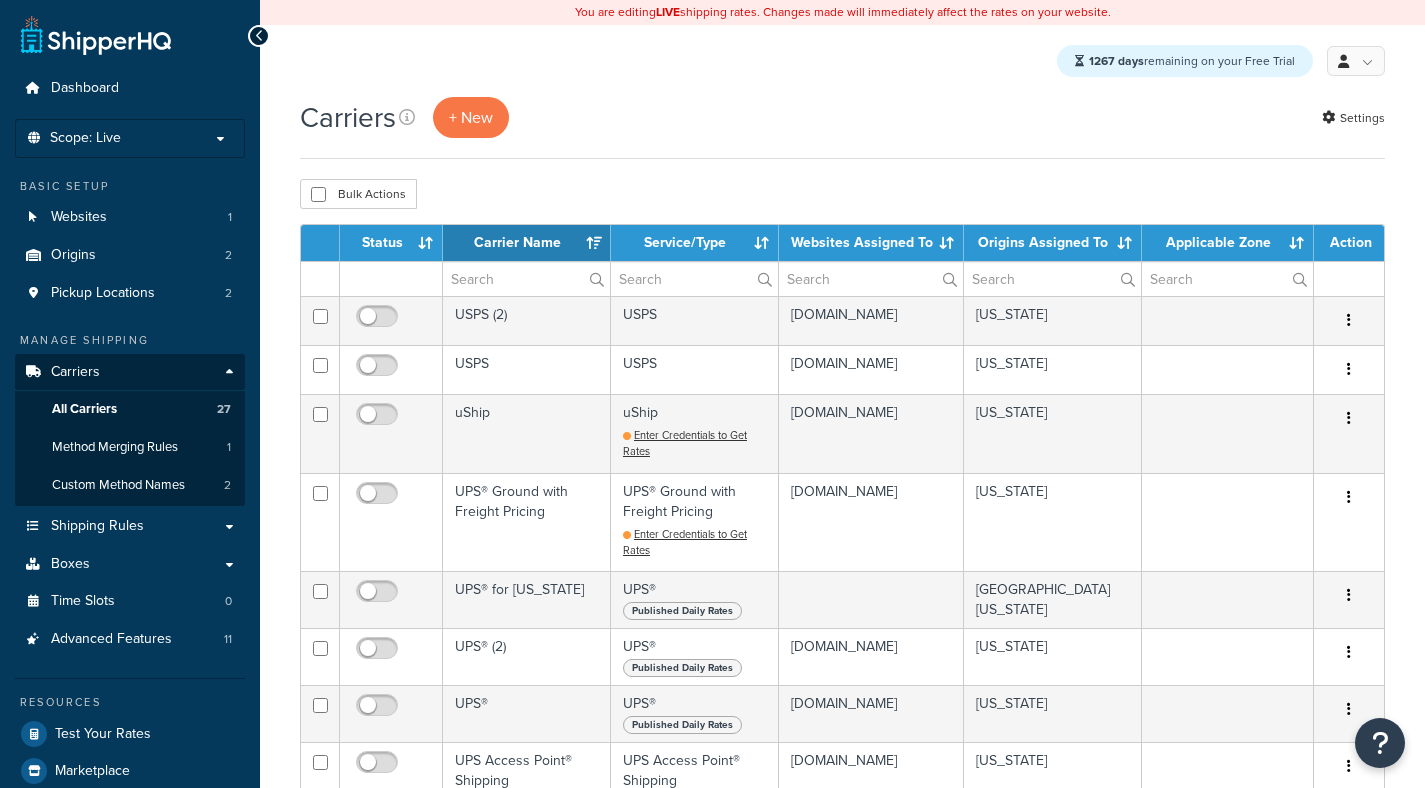 select on "15" 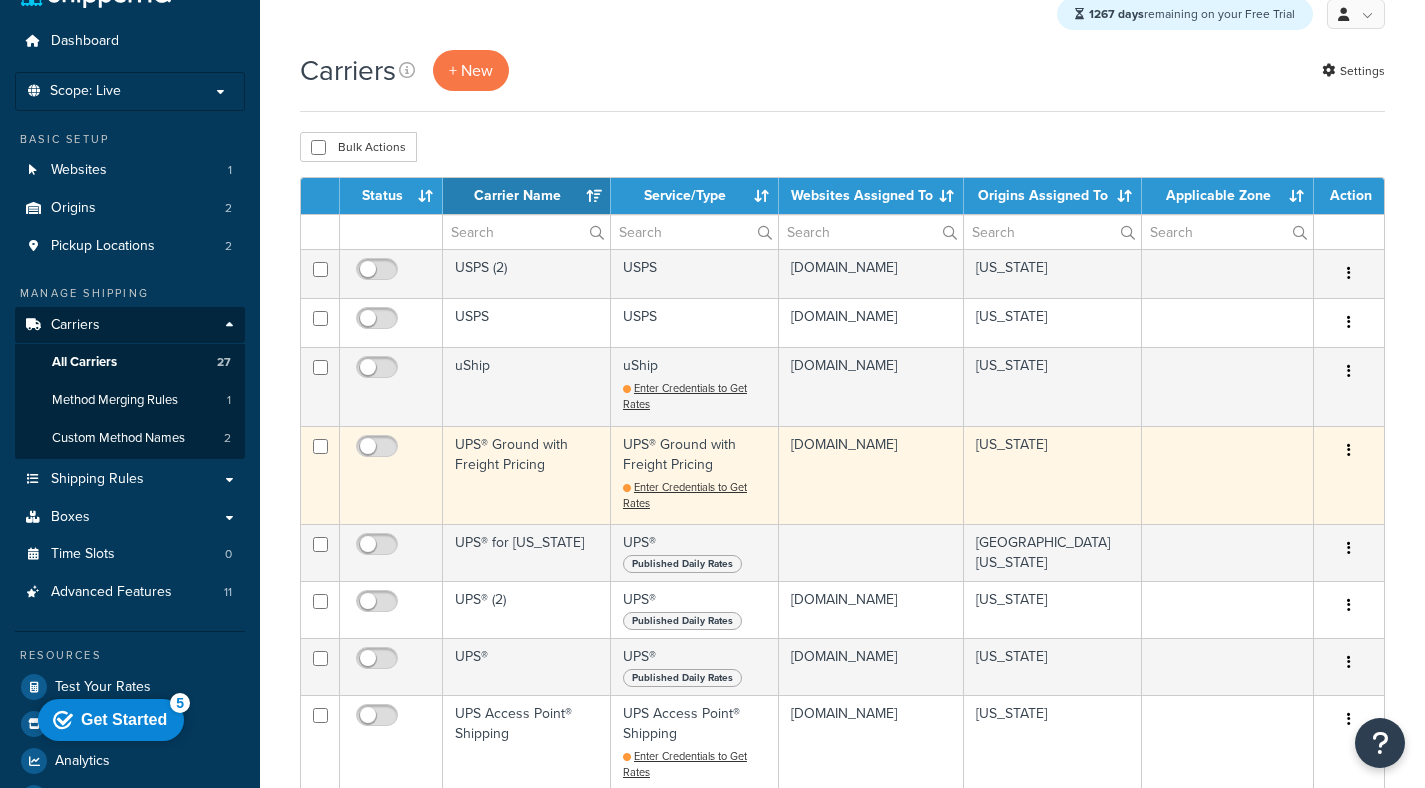 scroll, scrollTop: 47, scrollLeft: 0, axis: vertical 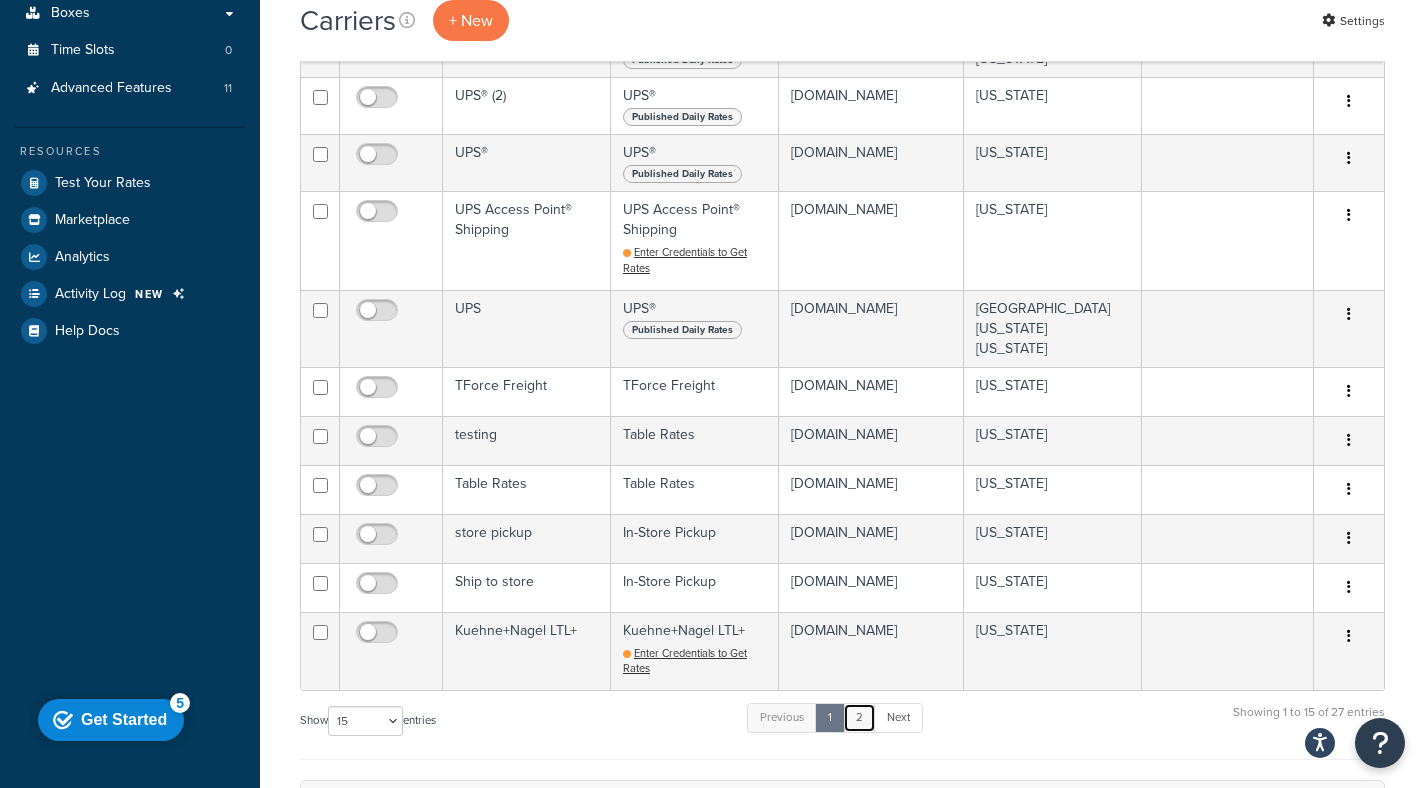 click on "2" at bounding box center (859, 718) 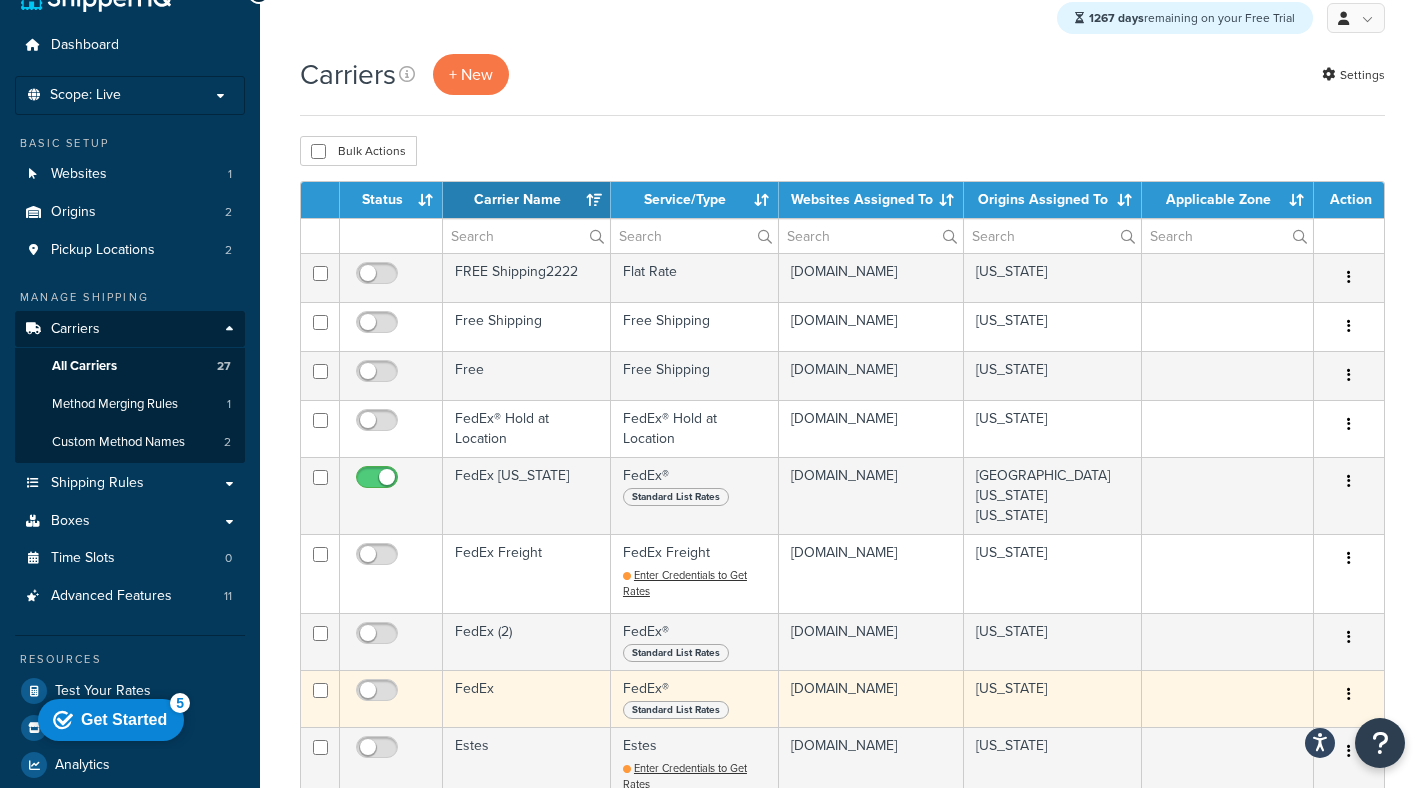 scroll, scrollTop: 17, scrollLeft: 0, axis: vertical 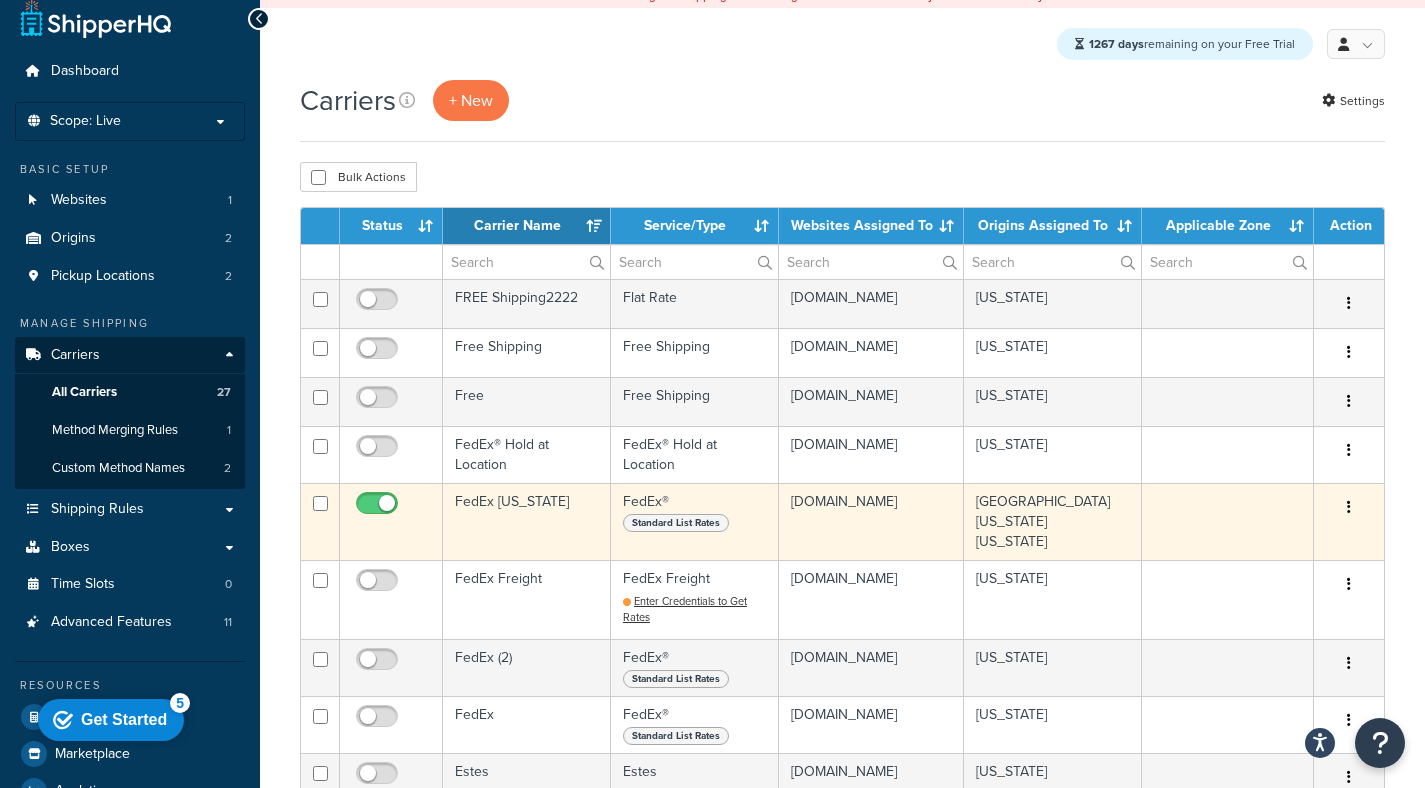 click on "FedEx Texas" at bounding box center [527, 521] 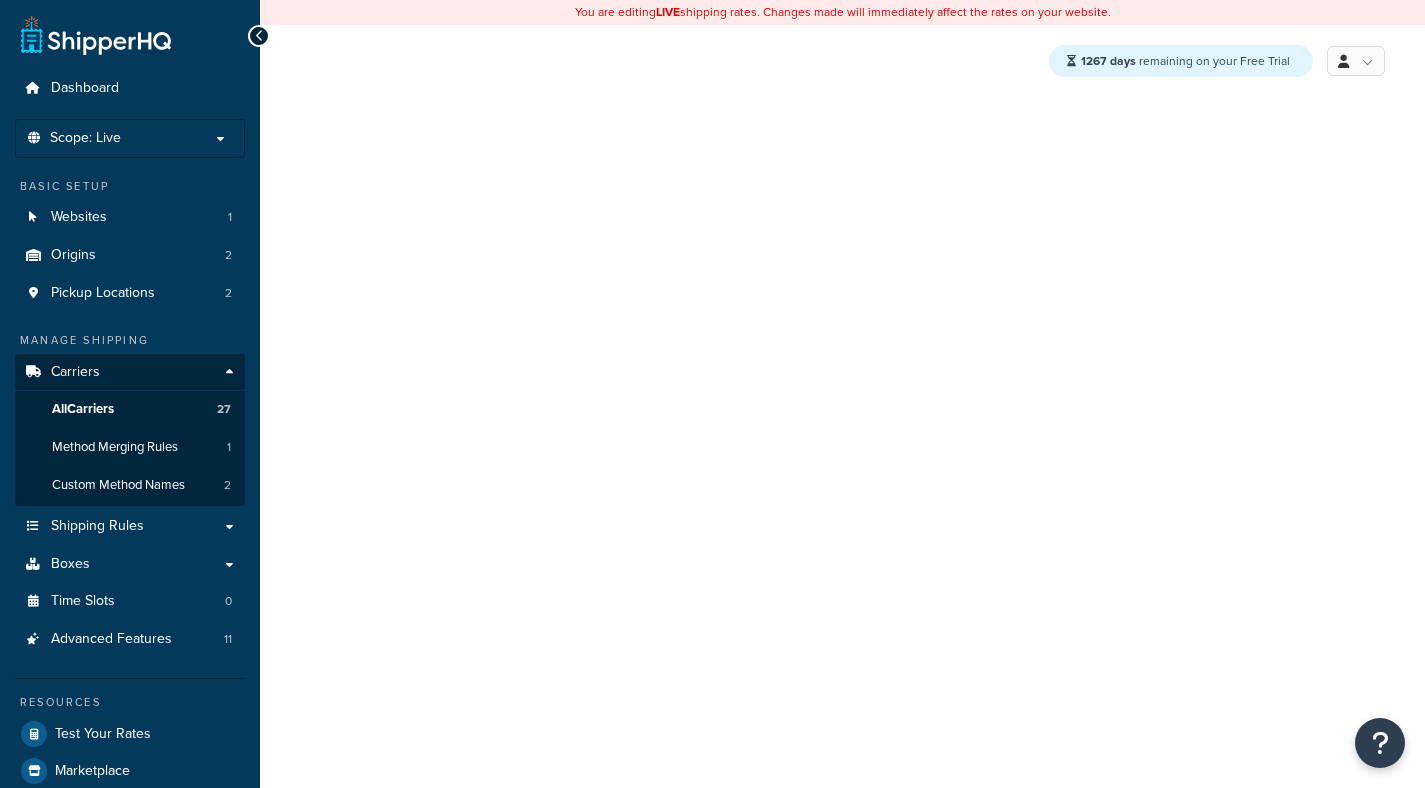 scroll, scrollTop: 0, scrollLeft: 0, axis: both 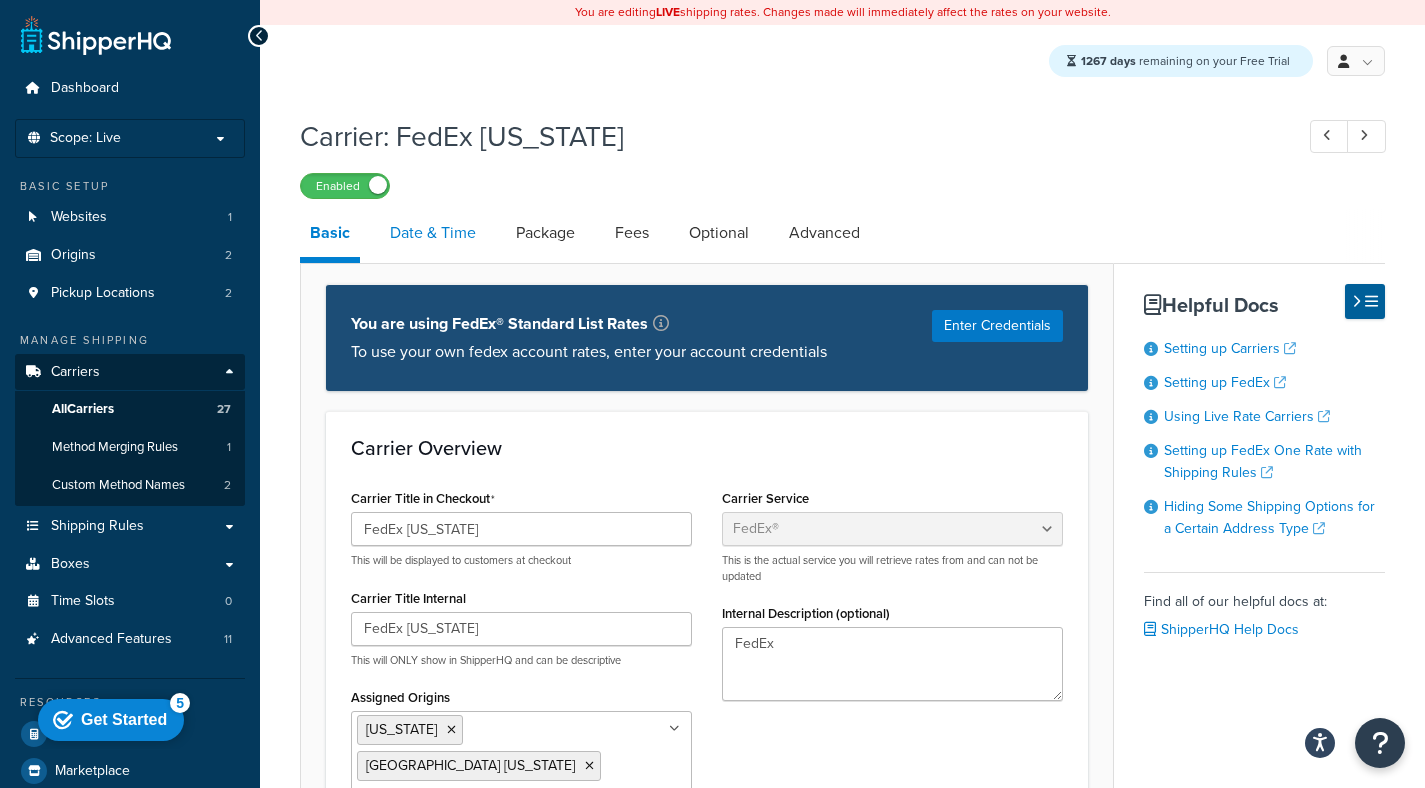 click on "Date & Time" at bounding box center [433, 233] 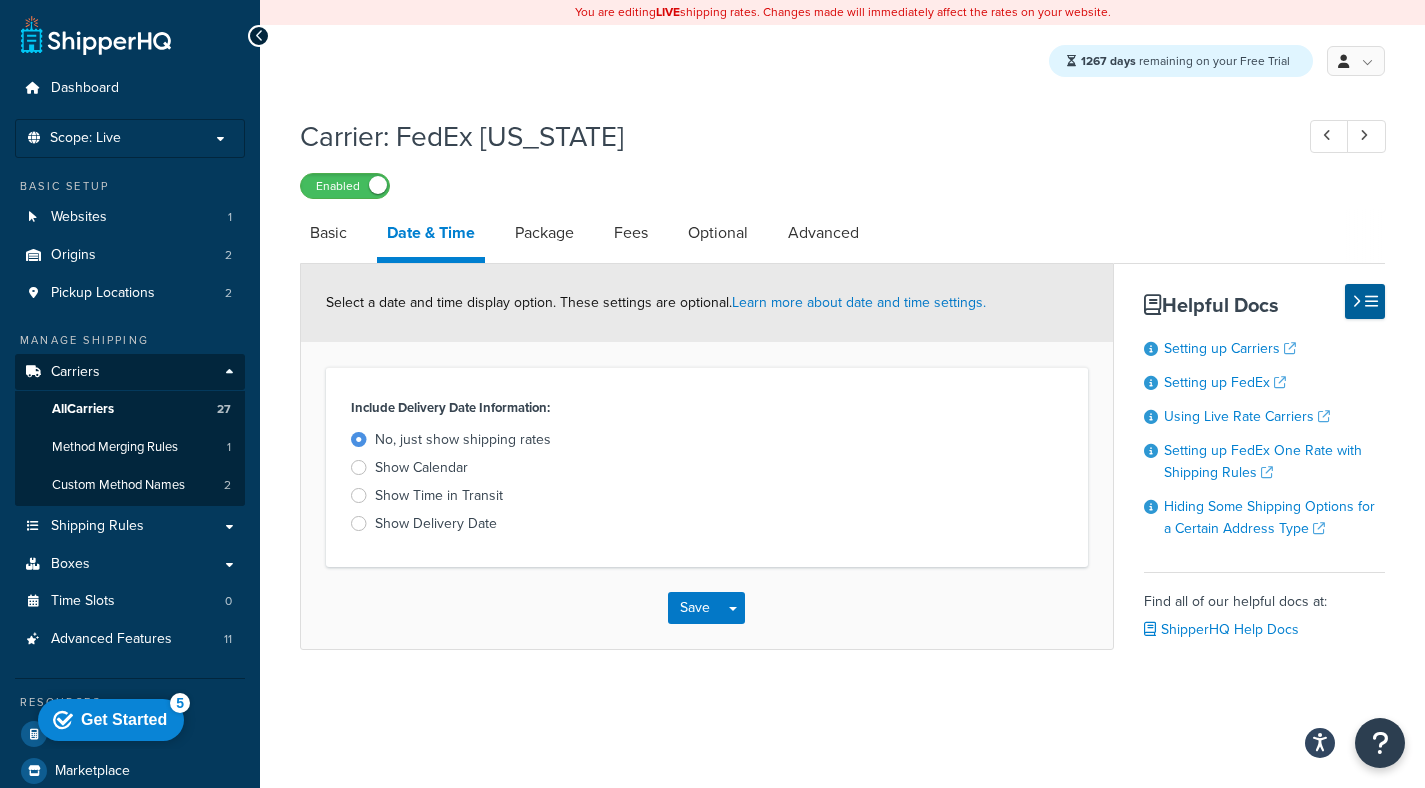 click on "Show Delivery Date" at bounding box center [436, 524] 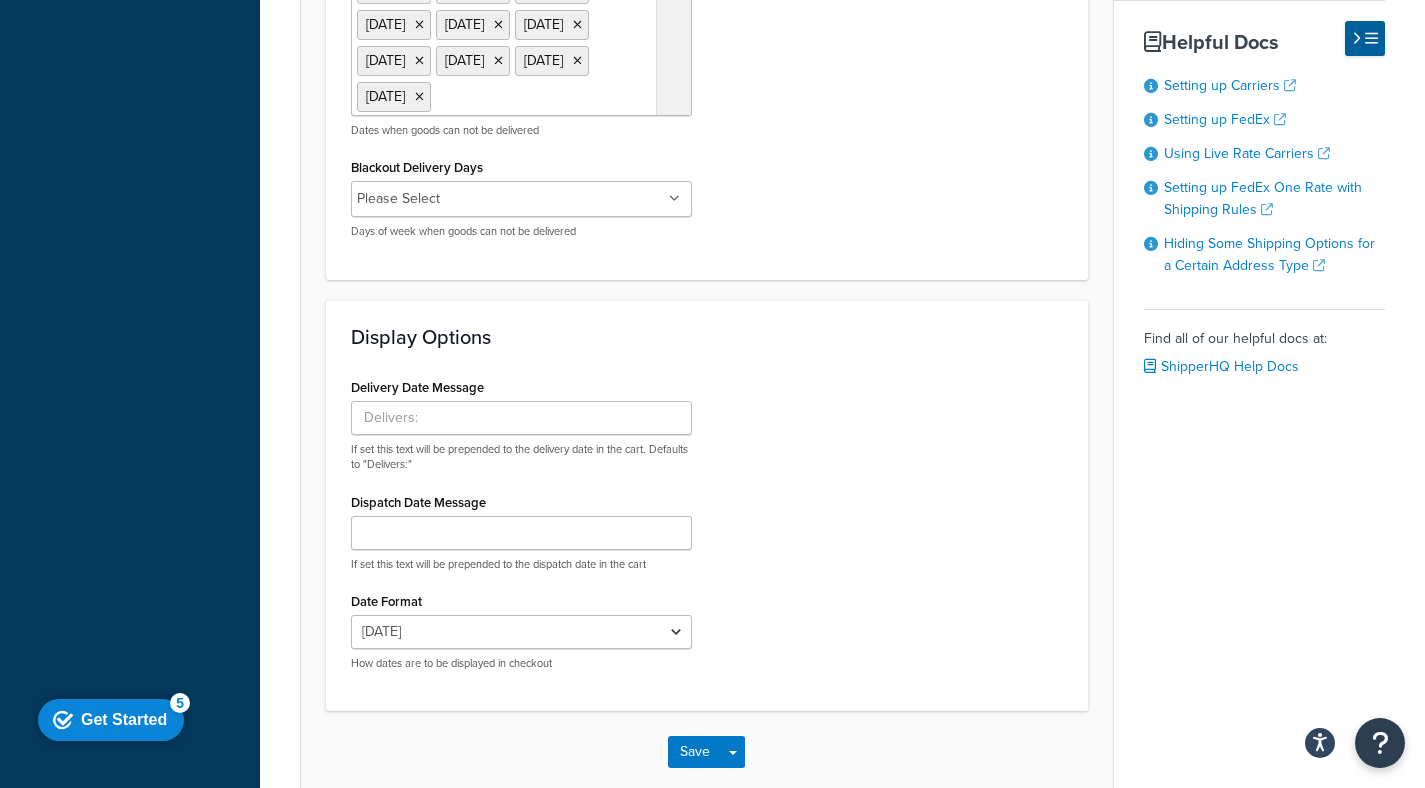 scroll, scrollTop: 1233, scrollLeft: 0, axis: vertical 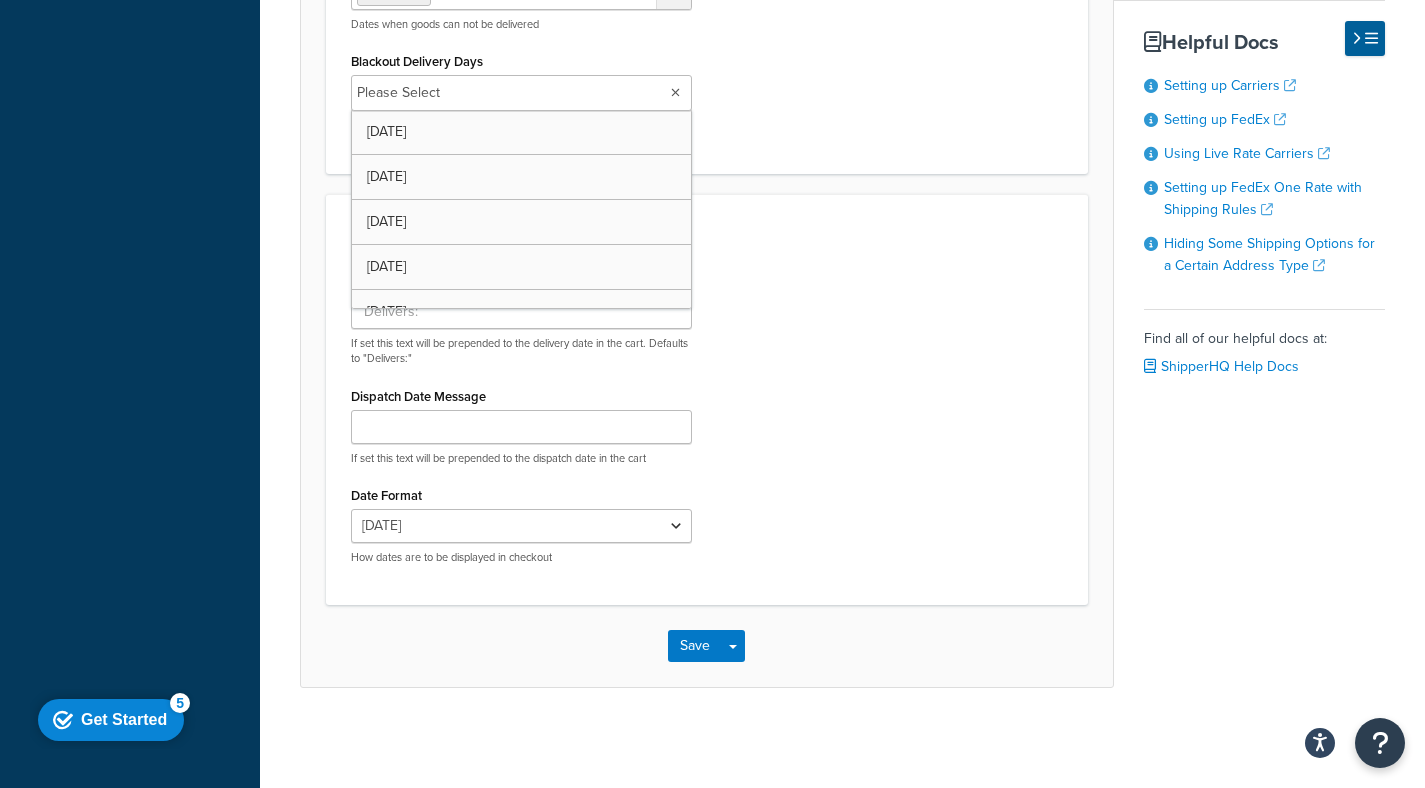 click on "Please Select" at bounding box center [521, 93] 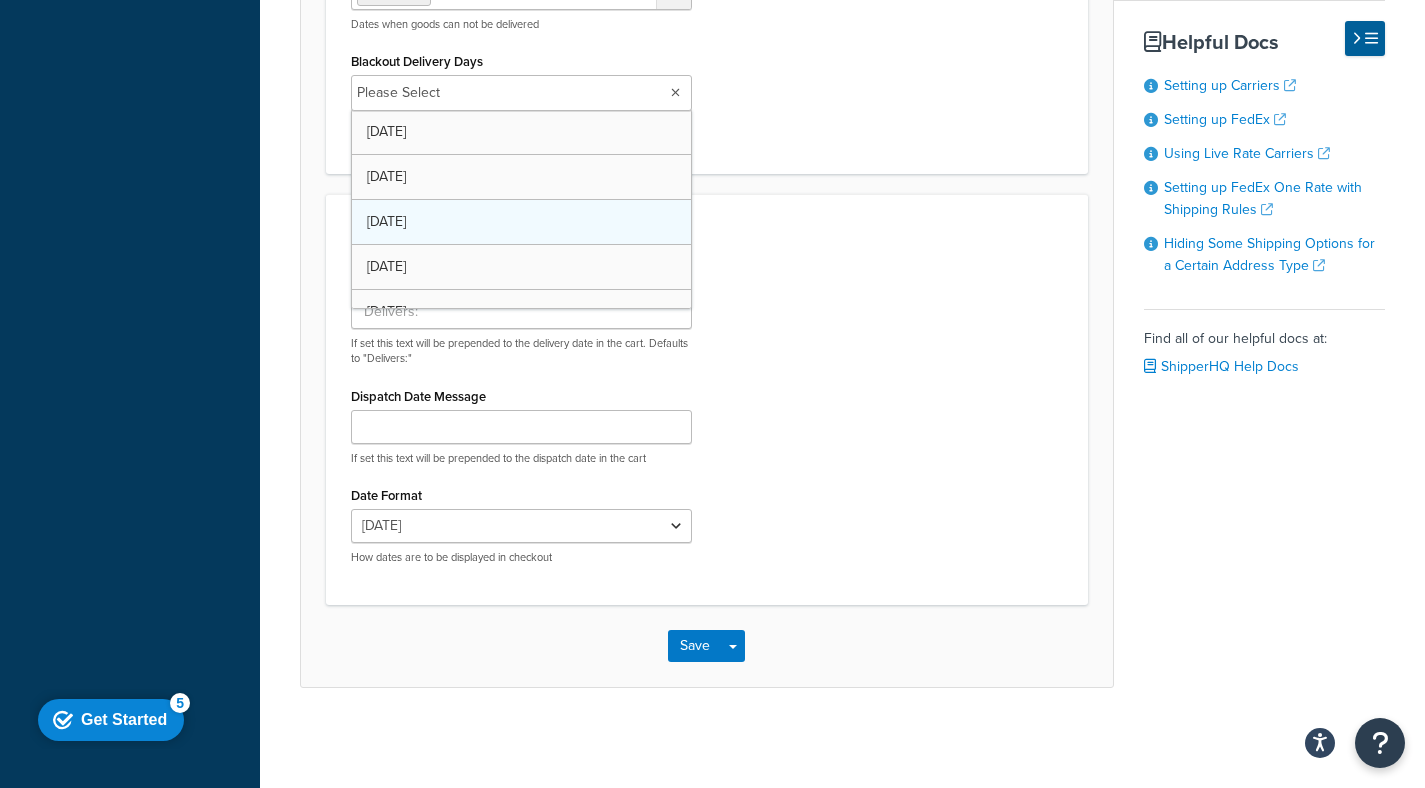 scroll, scrollTop: 116, scrollLeft: 0, axis: vertical 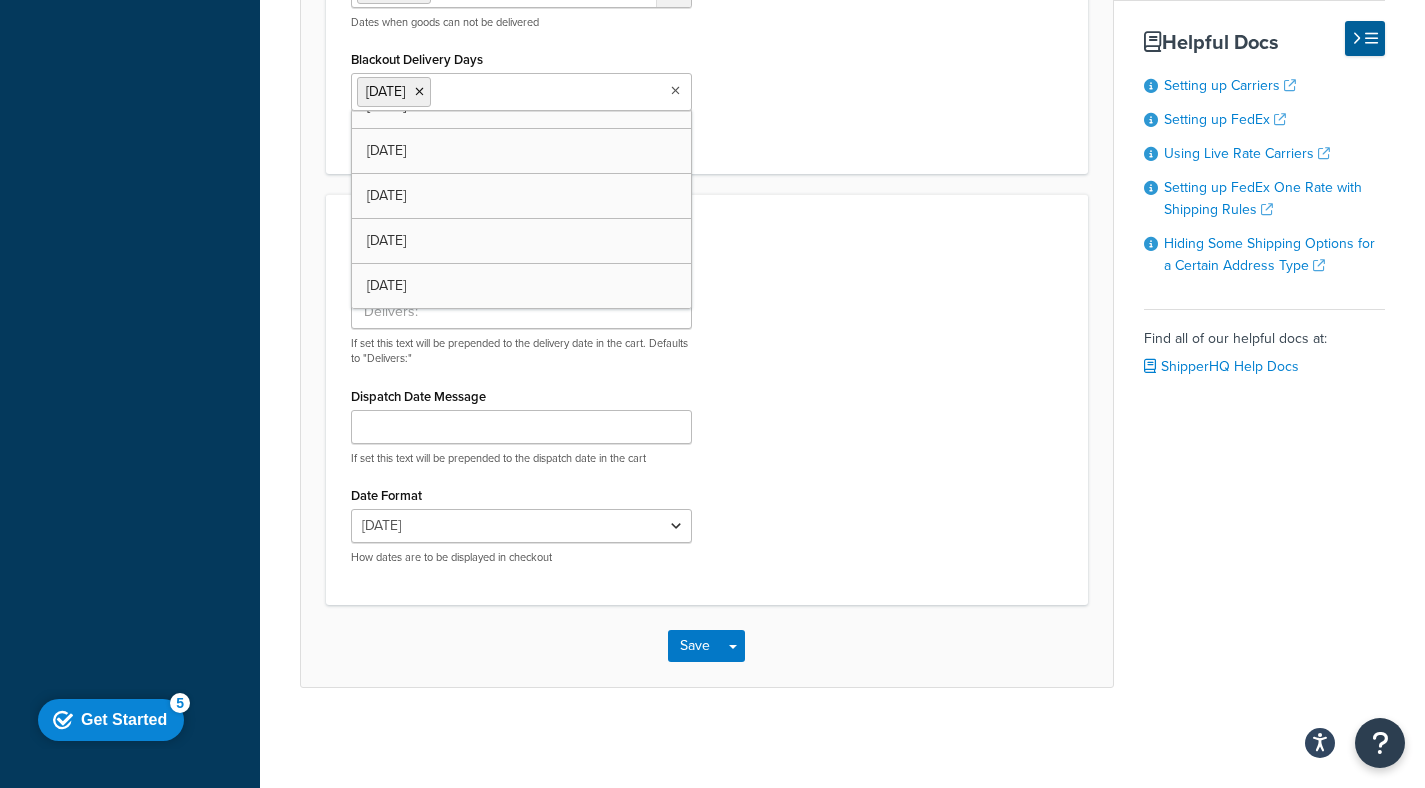 click on "Delivery Date Message   If set this text will be prepended to the delivery date in the cart. Defaults to "Delivers:" Dispatch Date Message   If set this text will be prepended to the dispatch date in the cart Date Format   Mon, Jul 14  7/14/2025  Jul 14, 2025  Mon, Jul 14, 2025  Mon, 7/14/2025  Jul 14  Mon, 7/14  7/14  Jul 2025  Mon  How dates are to be displayed in checkout" at bounding box center [707, 424] 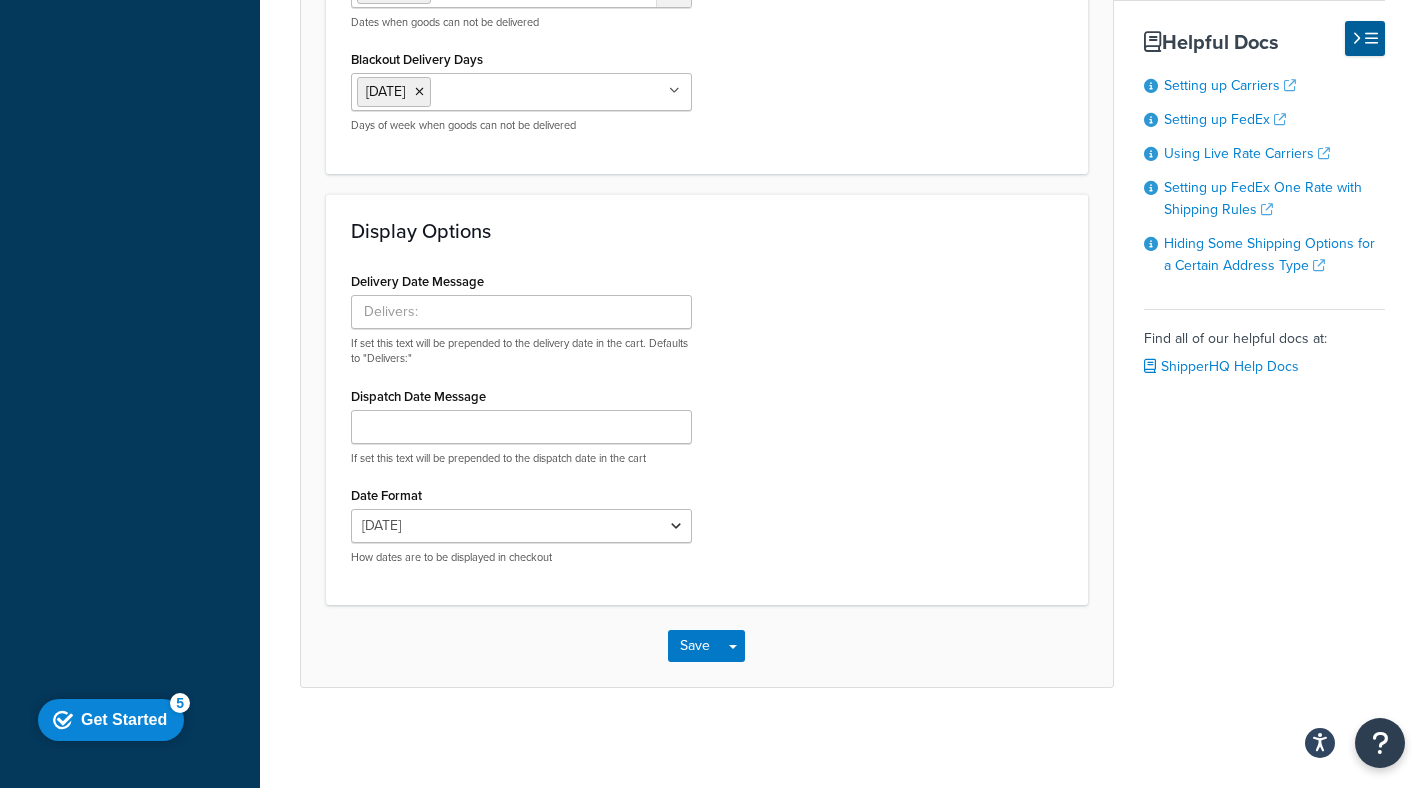 scroll, scrollTop: 1298, scrollLeft: 0, axis: vertical 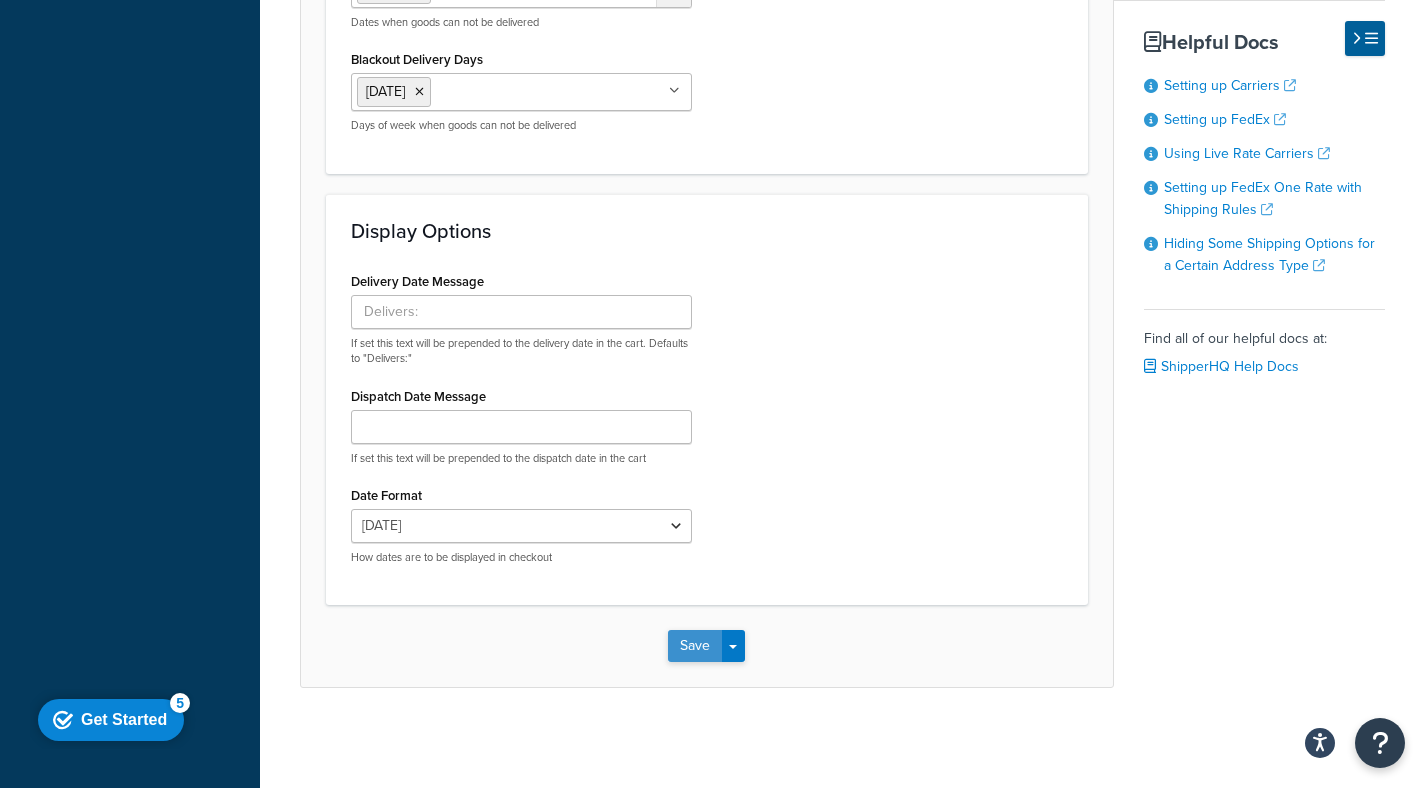 click on "Save" at bounding box center (695, 646) 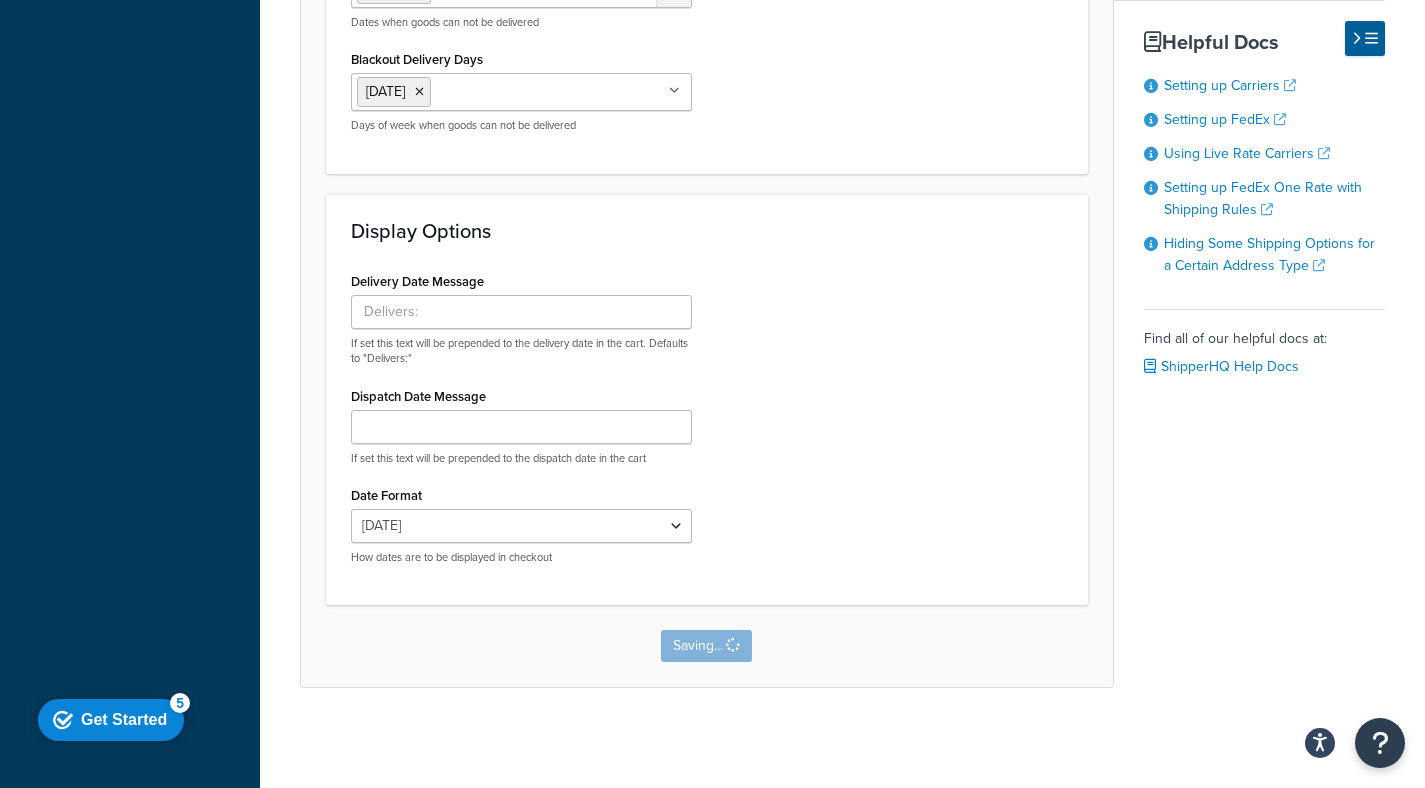 scroll, scrollTop: 0, scrollLeft: 0, axis: both 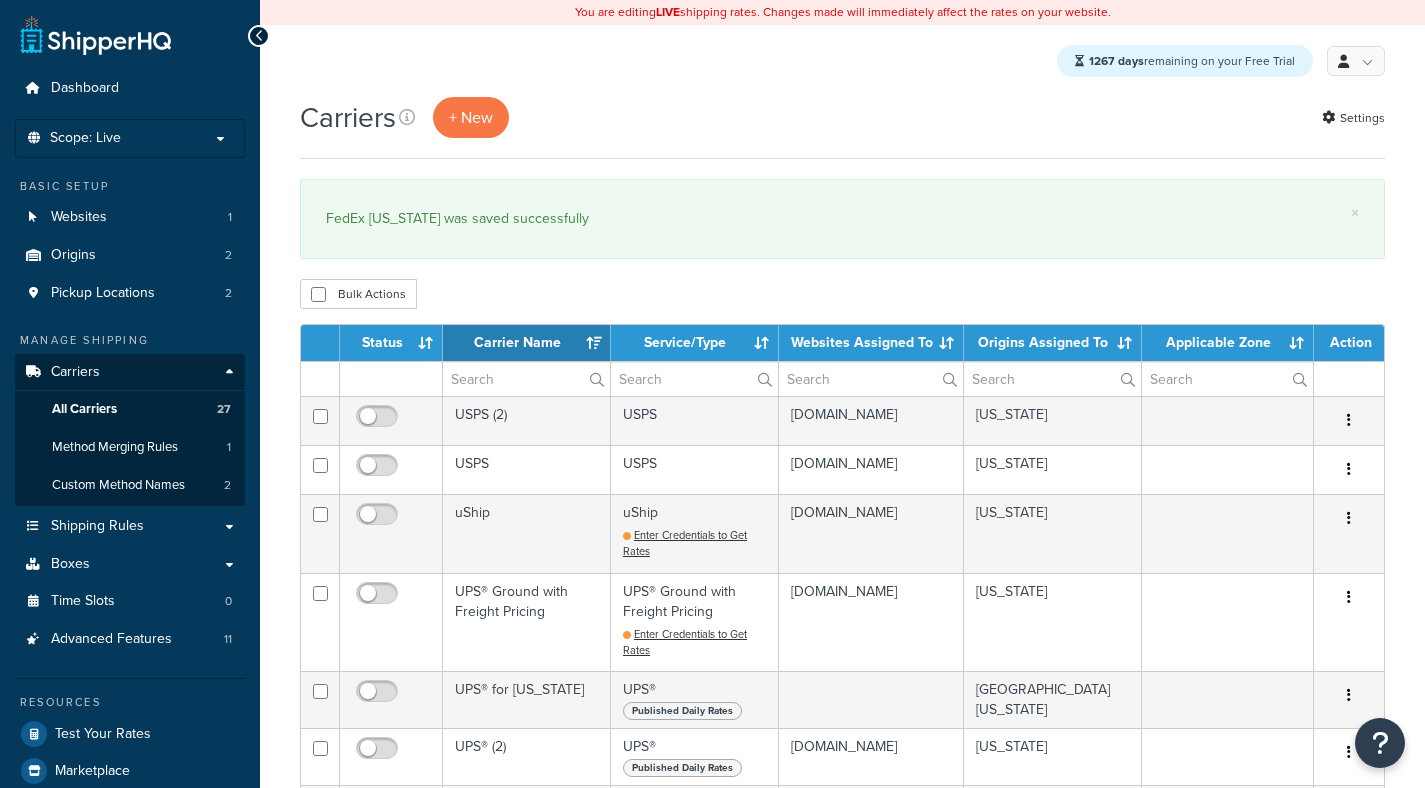 select on "15" 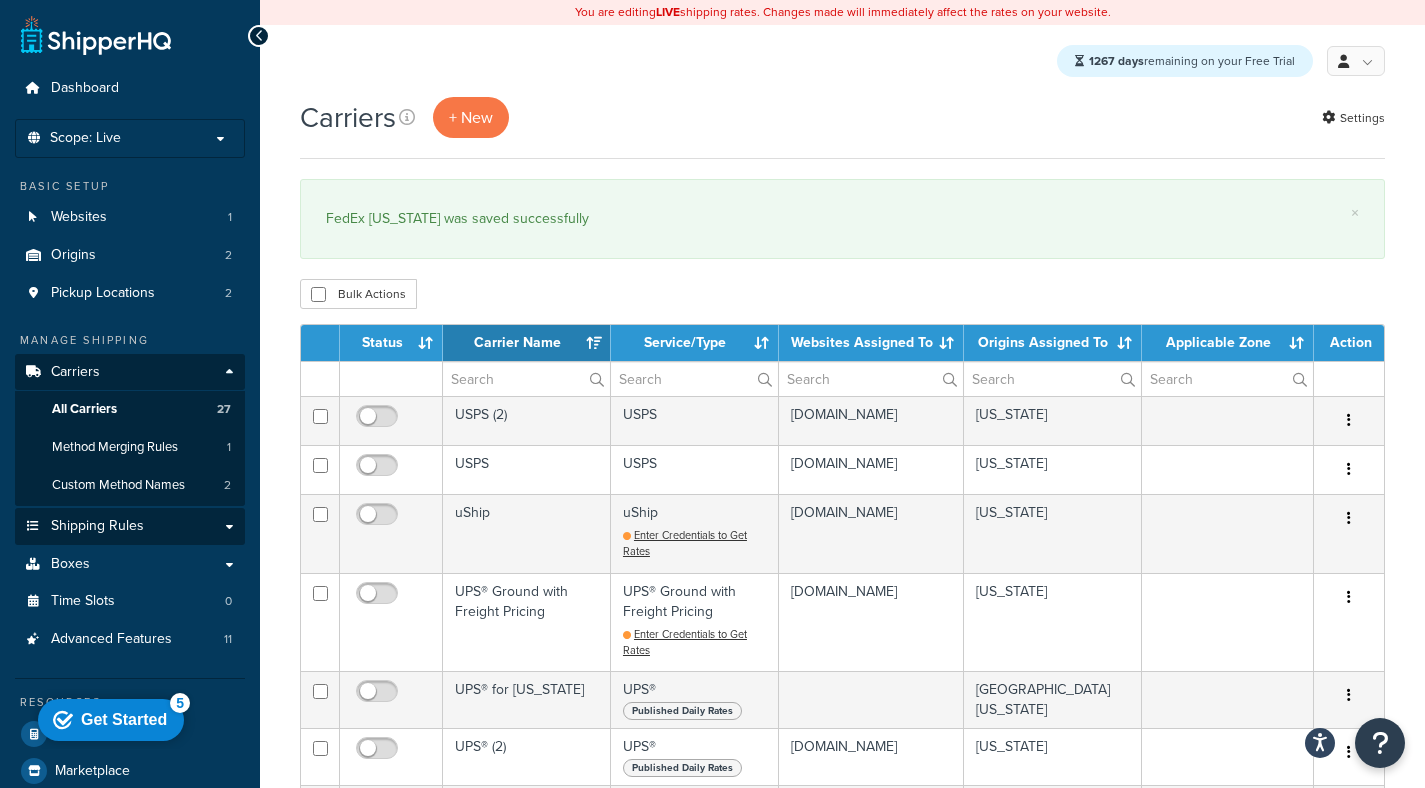 scroll, scrollTop: 0, scrollLeft: 0, axis: both 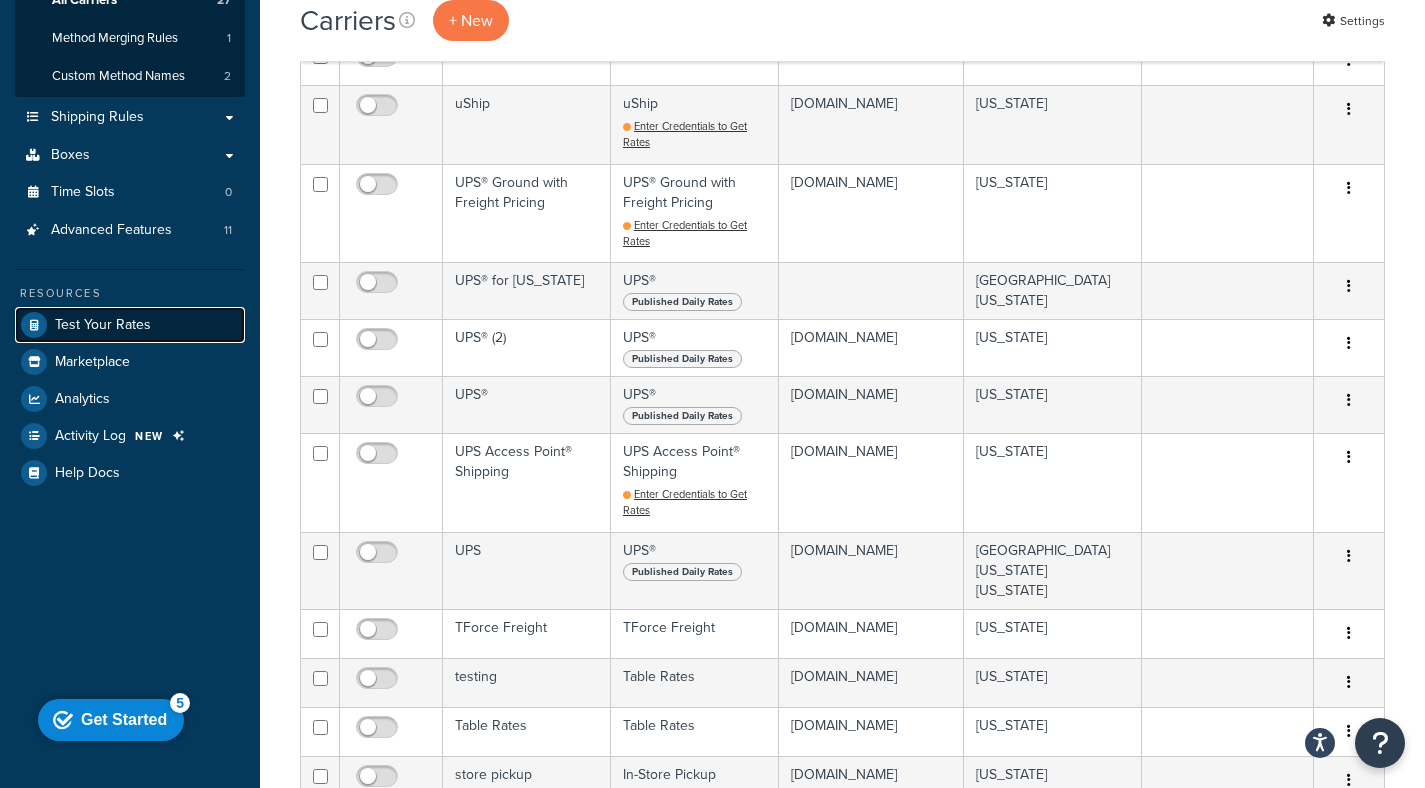 click on "Test Your Rates" at bounding box center (103, 325) 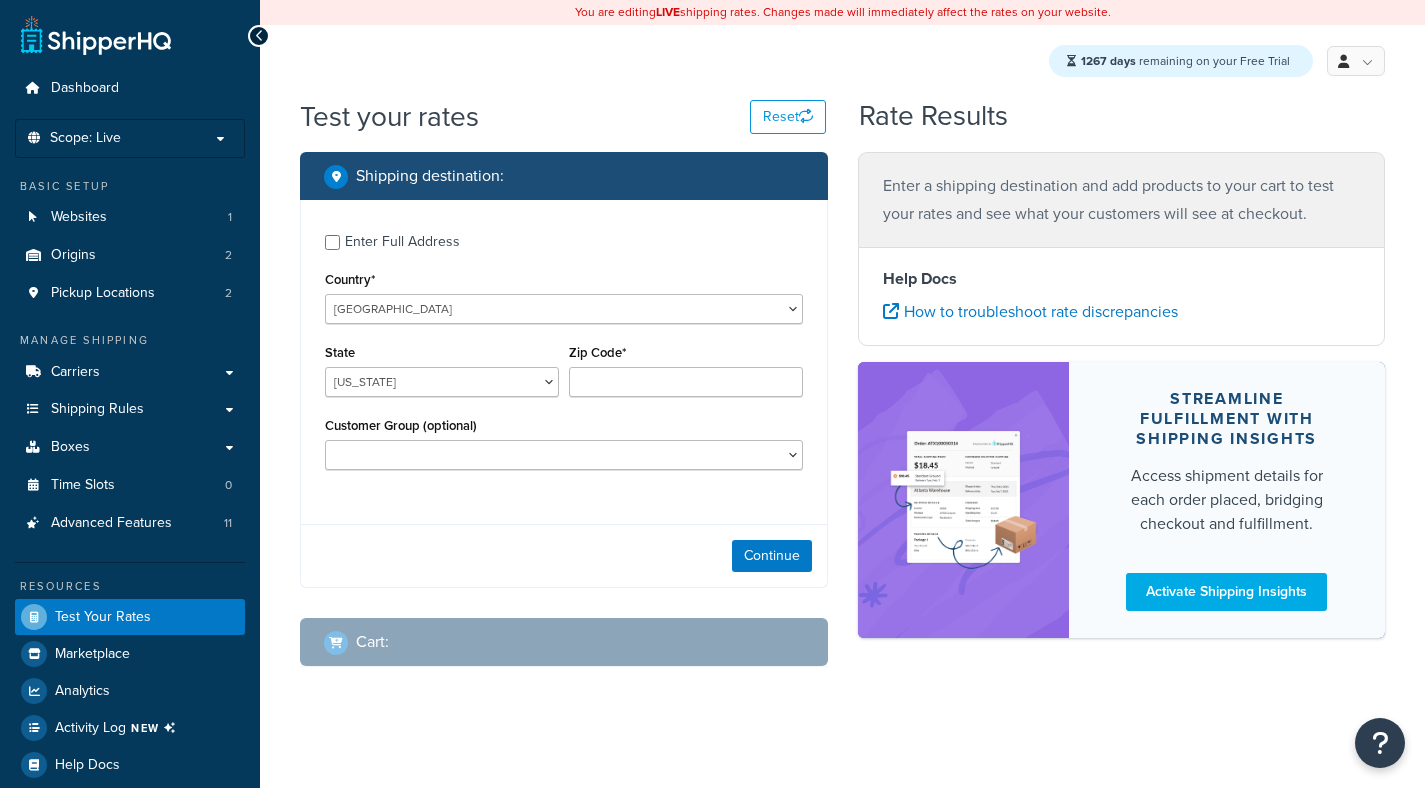scroll, scrollTop: 0, scrollLeft: 0, axis: both 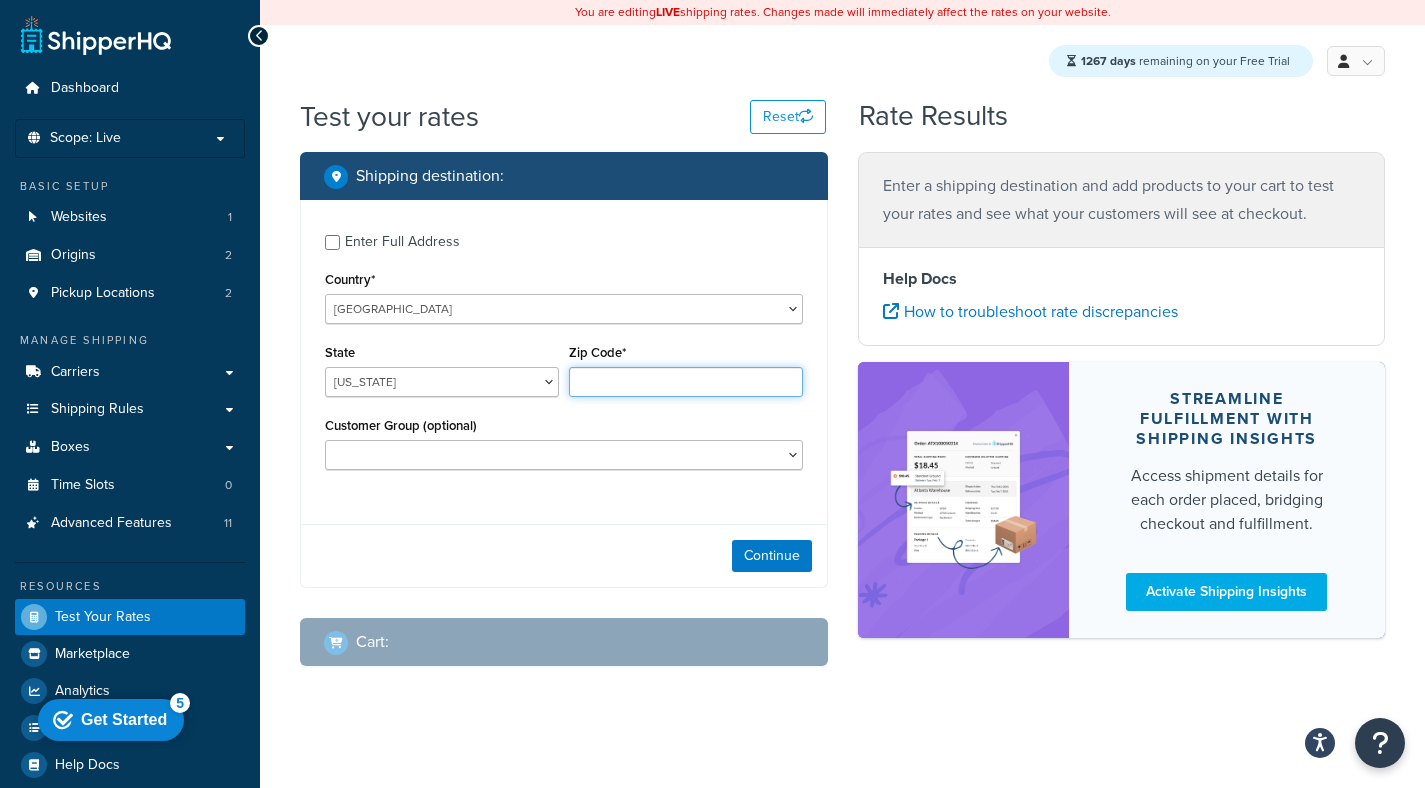 click on "Zip Code*" at bounding box center [686, 382] 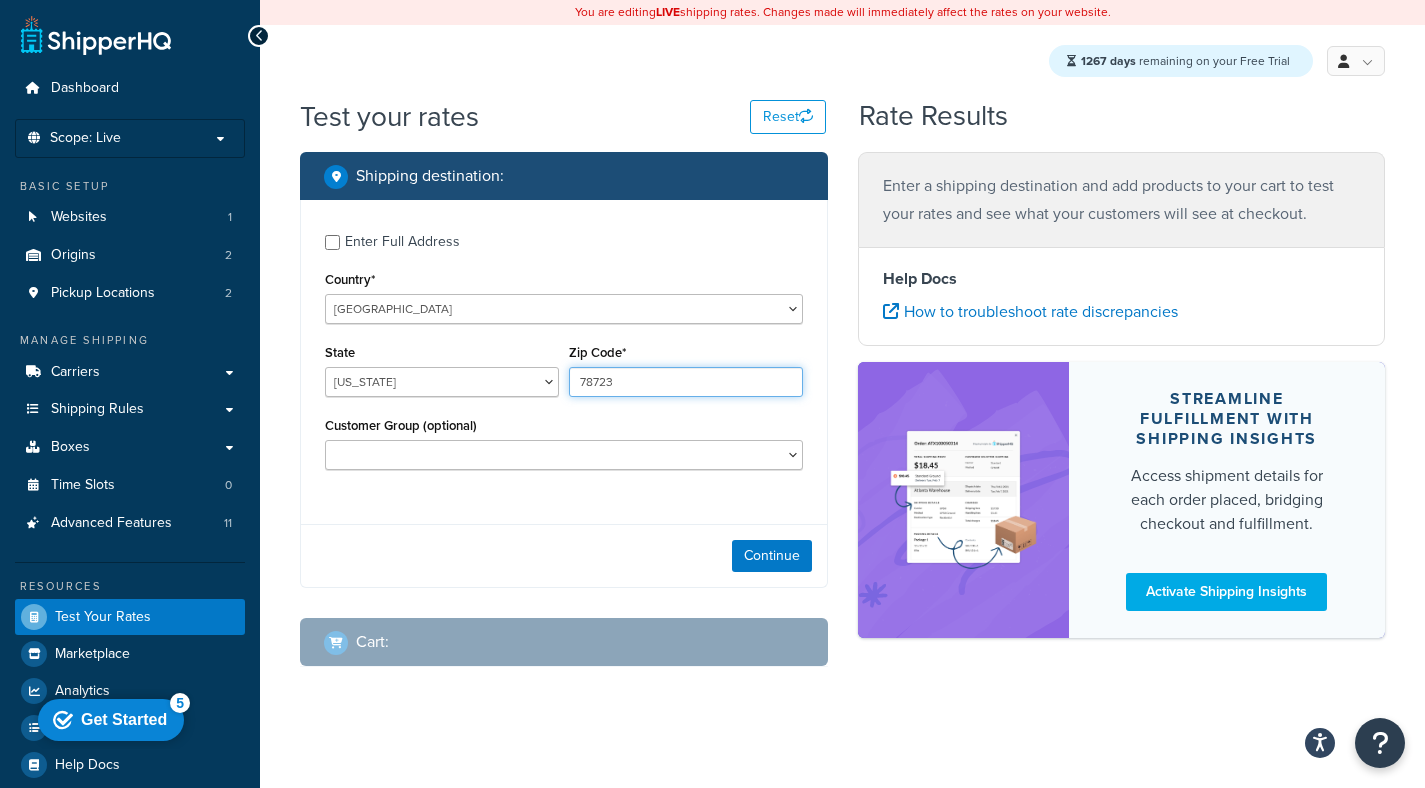 type on "78723" 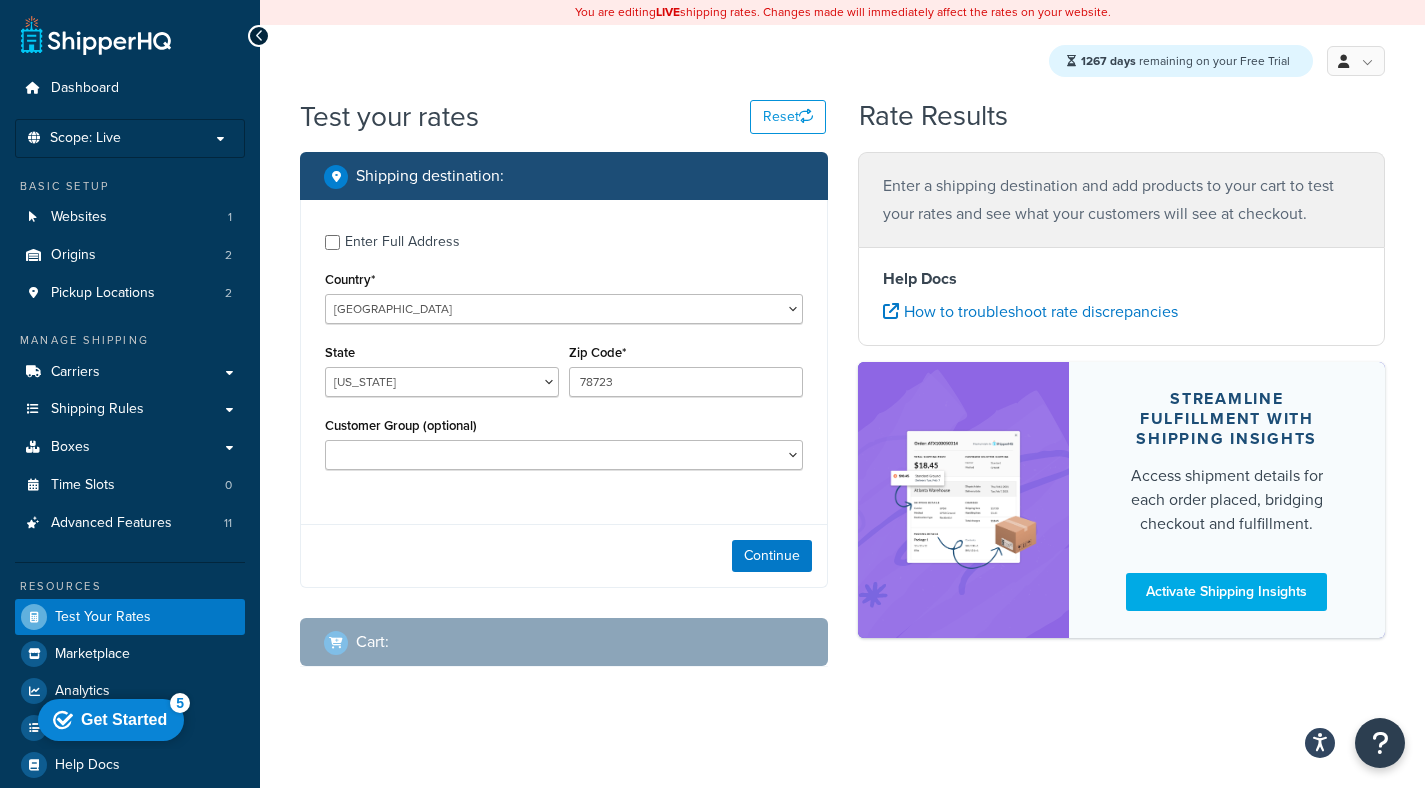 click on "Enter Full Address Country*   [GEOGRAPHIC_DATA]  [GEOGRAPHIC_DATA]  [GEOGRAPHIC_DATA]  [GEOGRAPHIC_DATA]  [GEOGRAPHIC_DATA]  [GEOGRAPHIC_DATA]  [US_STATE]  [GEOGRAPHIC_DATA]  [GEOGRAPHIC_DATA]  [GEOGRAPHIC_DATA]  [GEOGRAPHIC_DATA]  [GEOGRAPHIC_DATA]  [GEOGRAPHIC_DATA]  [GEOGRAPHIC_DATA]  [GEOGRAPHIC_DATA]  [GEOGRAPHIC_DATA]  [GEOGRAPHIC_DATA]  [GEOGRAPHIC_DATA]  [GEOGRAPHIC_DATA]  [GEOGRAPHIC_DATA]  [GEOGRAPHIC_DATA]  [GEOGRAPHIC_DATA]  [GEOGRAPHIC_DATA]  [GEOGRAPHIC_DATA]  [GEOGRAPHIC_DATA]  [GEOGRAPHIC_DATA]  [GEOGRAPHIC_DATA]  [GEOGRAPHIC_DATA]  [GEOGRAPHIC_DATA]  [GEOGRAPHIC_DATA]  [GEOGRAPHIC_DATA]  [GEOGRAPHIC_DATA]  [GEOGRAPHIC_DATA]  [GEOGRAPHIC_DATA]  [GEOGRAPHIC_DATA]  [GEOGRAPHIC_DATA]  [GEOGRAPHIC_DATA]  [GEOGRAPHIC_DATA]  [GEOGRAPHIC_DATA]  [GEOGRAPHIC_DATA]  [GEOGRAPHIC_DATA]  [GEOGRAPHIC_DATA]  [GEOGRAPHIC_DATA]  [GEOGRAPHIC_DATA]  [GEOGRAPHIC_DATA]  [GEOGRAPHIC_DATA]  [GEOGRAPHIC_DATA]  [GEOGRAPHIC_DATA]  [GEOGRAPHIC_DATA]  [GEOGRAPHIC_DATA]  [GEOGRAPHIC_DATA]  [GEOGRAPHIC_DATA]  [GEOGRAPHIC_DATA]  [GEOGRAPHIC_DATA], [GEOGRAPHIC_DATA]  [GEOGRAPHIC_DATA]  [GEOGRAPHIC_DATA]  [GEOGRAPHIC_DATA]  [GEOGRAPHIC_DATA]  [GEOGRAPHIC_DATA]  [GEOGRAPHIC_DATA]  [GEOGRAPHIC_DATA]  [GEOGRAPHIC_DATA]  [GEOGRAPHIC_DATA]  [GEOGRAPHIC_DATA]  [GEOGRAPHIC_DATA]  [GEOGRAPHIC_DATA]  [GEOGRAPHIC_DATA]  [GEOGRAPHIC_DATA]  [GEOGRAPHIC_DATA]  [GEOGRAPHIC_DATA]  [GEOGRAPHIC_DATA]  [GEOGRAPHIC_DATA]  [GEOGRAPHIC_DATA] ([GEOGRAPHIC_DATA])  [GEOGRAPHIC_DATA]  [GEOGRAPHIC_DATA]  [GEOGRAPHIC_DATA]  [GEOGRAPHIC_DATA]  [GEOGRAPHIC_DATA]  [GEOGRAPHIC_DATA]" at bounding box center [564, 354] 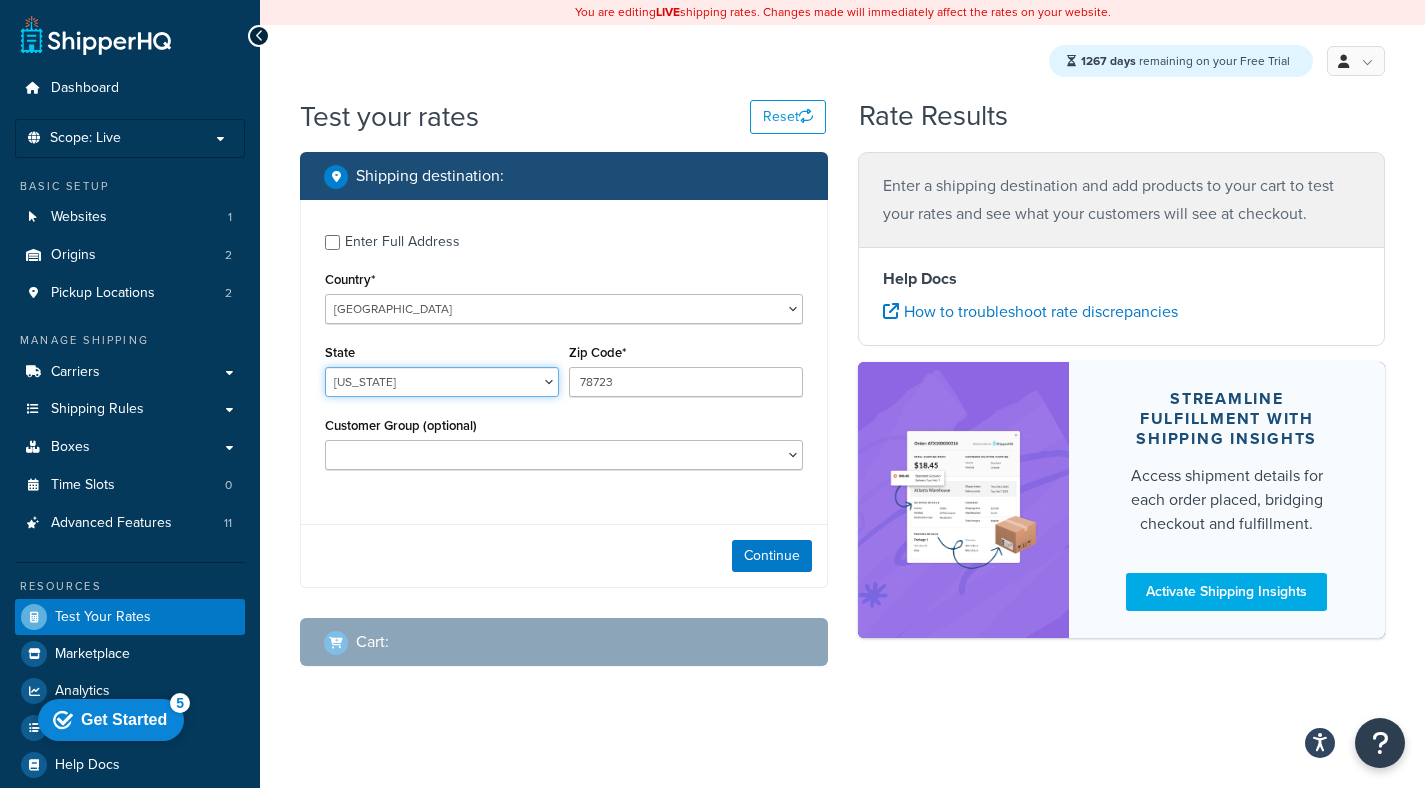 click on "[US_STATE]  [US_STATE]  [US_STATE]  [US_STATE]  [US_STATE]  Armed Forces Americas  Armed Forces [GEOGRAPHIC_DATA], [GEOGRAPHIC_DATA], [GEOGRAPHIC_DATA], [GEOGRAPHIC_DATA]  Armed Forces Pacific  [US_STATE]  [US_STATE]  [US_STATE]  [US_STATE]  [US_STATE]  [US_STATE]  [US_STATE]  [US_STATE]  [US_STATE]  [US_STATE]  [US_STATE]  [US_STATE]  [US_STATE]  [US_STATE]  [US_STATE]  [US_STATE]  [US_STATE]  [US_STATE]  [PERSON_NAME][US_STATE]  [US_STATE]  [US_STATE]  [US_STATE]  [US_STATE]  [US_STATE]  [US_STATE]  [US_STATE]  [US_STATE]  [US_STATE]  [US_STATE]  [US_STATE]  [US_STATE]  [US_STATE]  [US_STATE]  [US_STATE]  [US_STATE]  [US_STATE]  [US_STATE]  [US_STATE]  [US_STATE]  [US_STATE]  [US_STATE]  [US_STATE]  [US_STATE]  [US_STATE]  [US_STATE]  [US_STATE]  [GEOGRAPHIC_DATA] [GEOGRAPHIC_DATA]  [US_STATE]  [US_STATE]  [GEOGRAPHIC_DATA]  [US_STATE][PERSON_NAME][US_STATE]  [US_STATE][PERSON_NAME]  [US_STATE]  [US_STATE]" at bounding box center (442, 382) 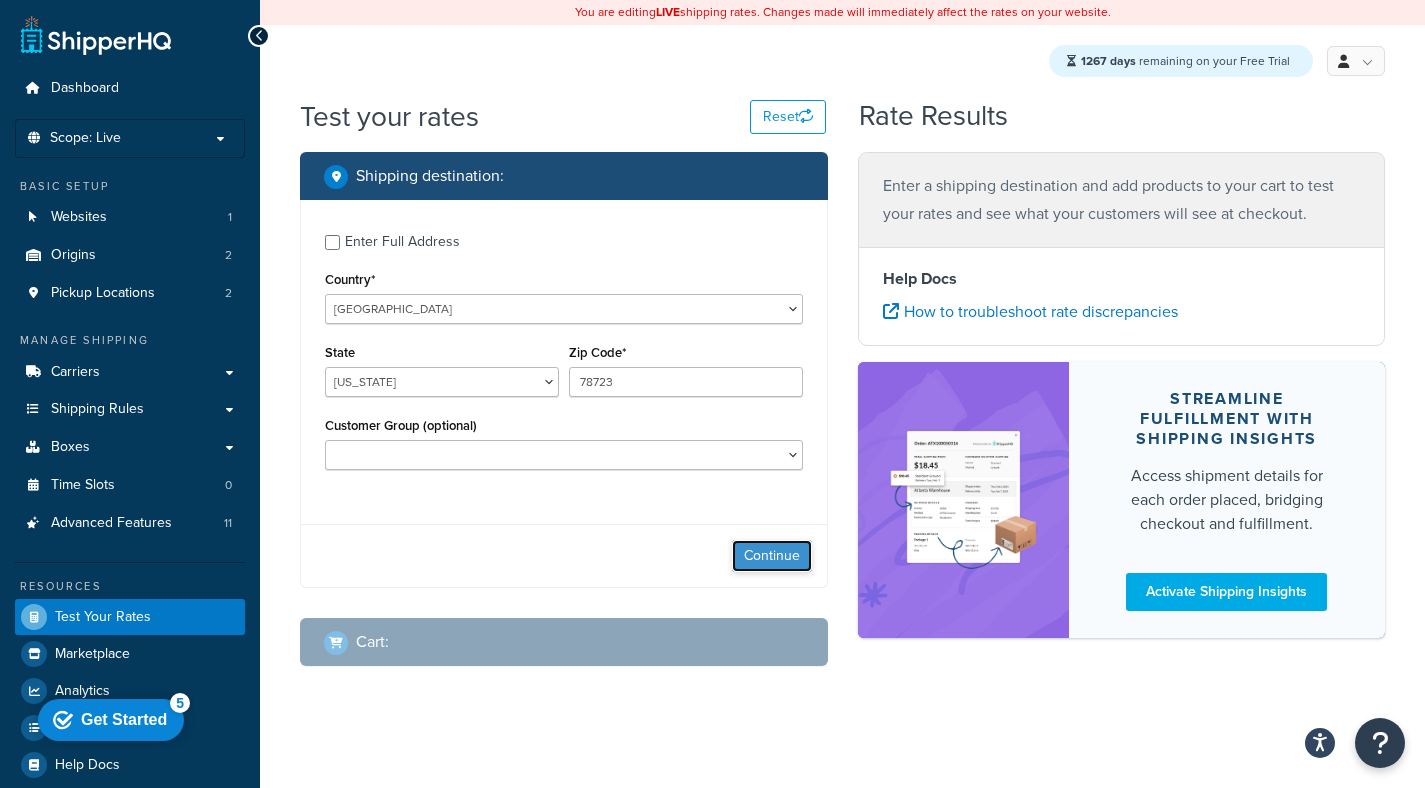 click on "Continue" at bounding box center [772, 556] 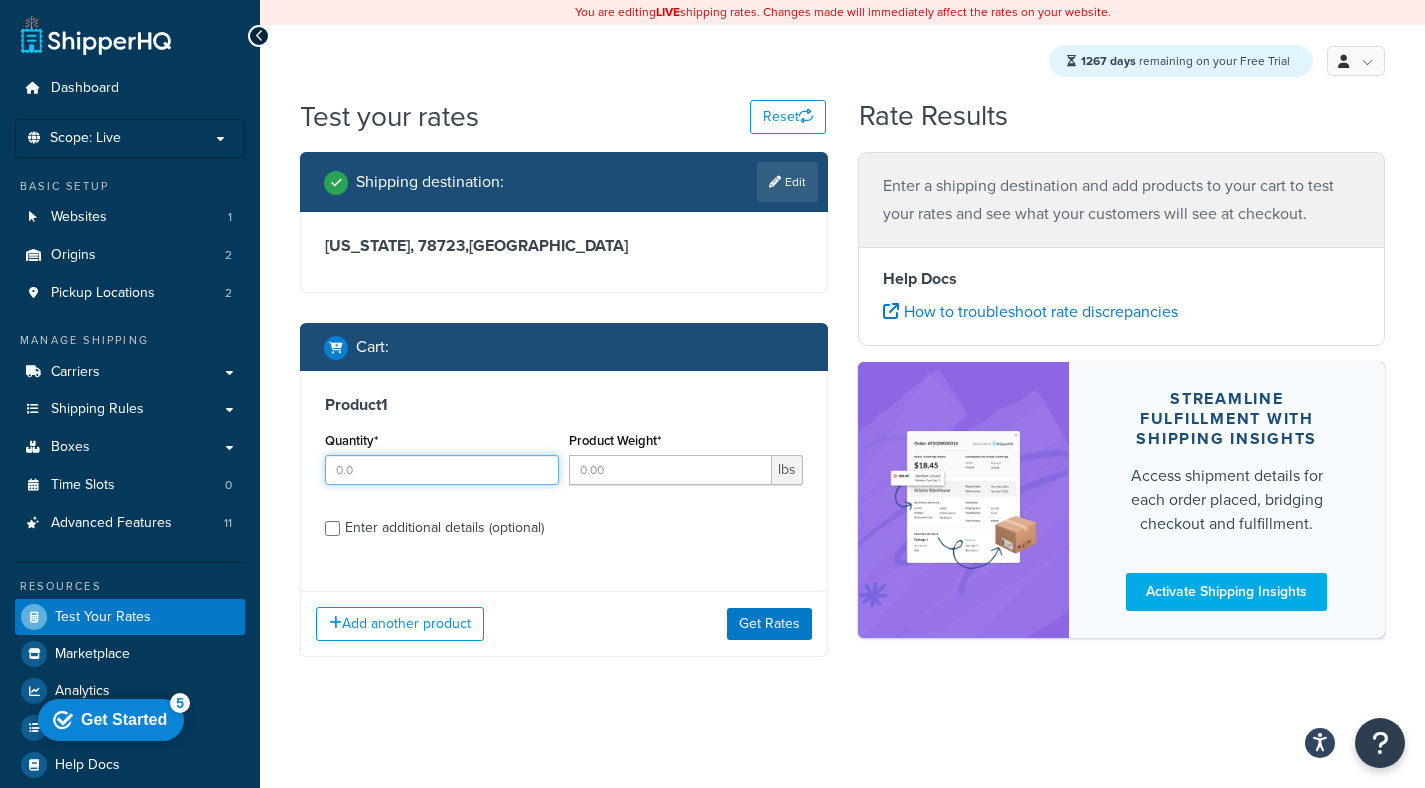 click on "Quantity*" at bounding box center [442, 470] 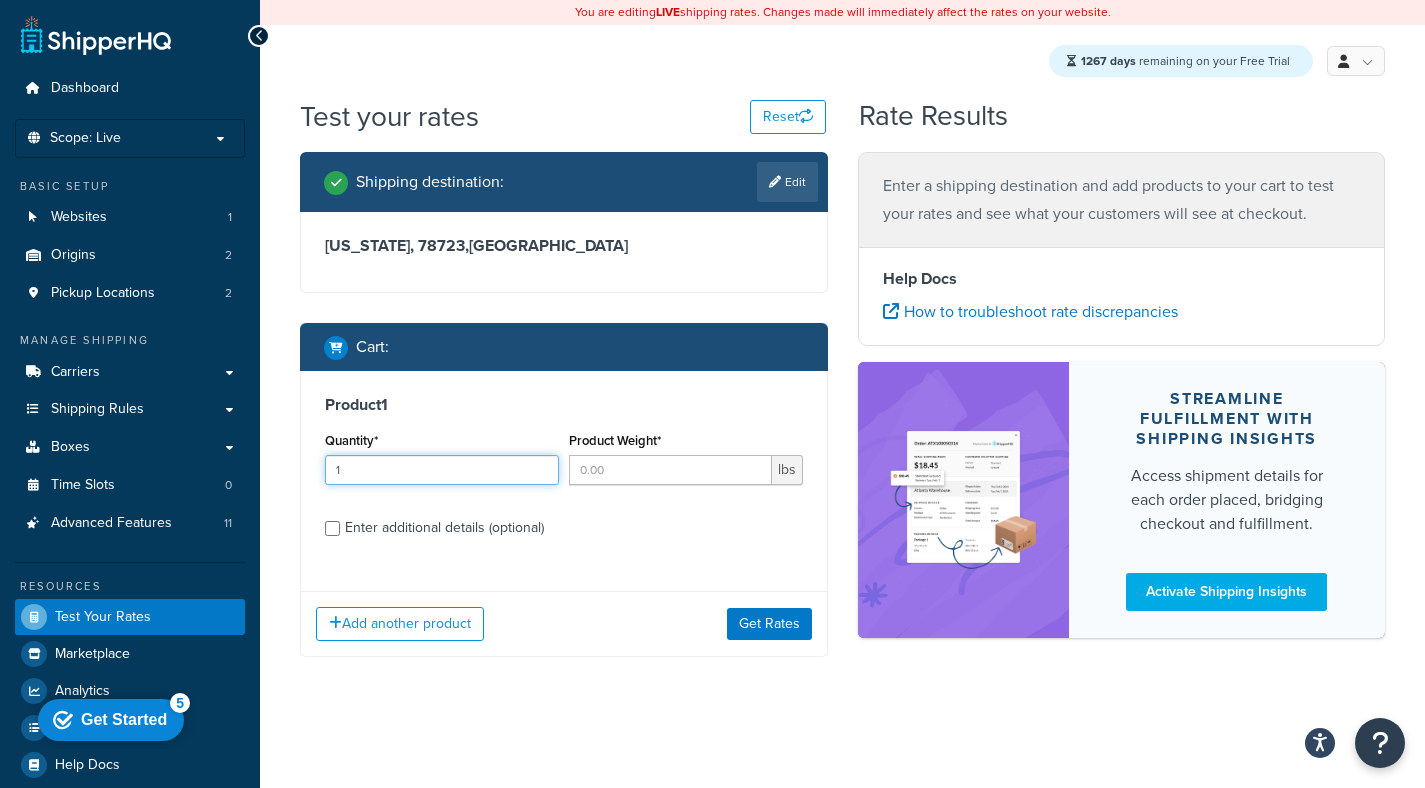 type on "1" 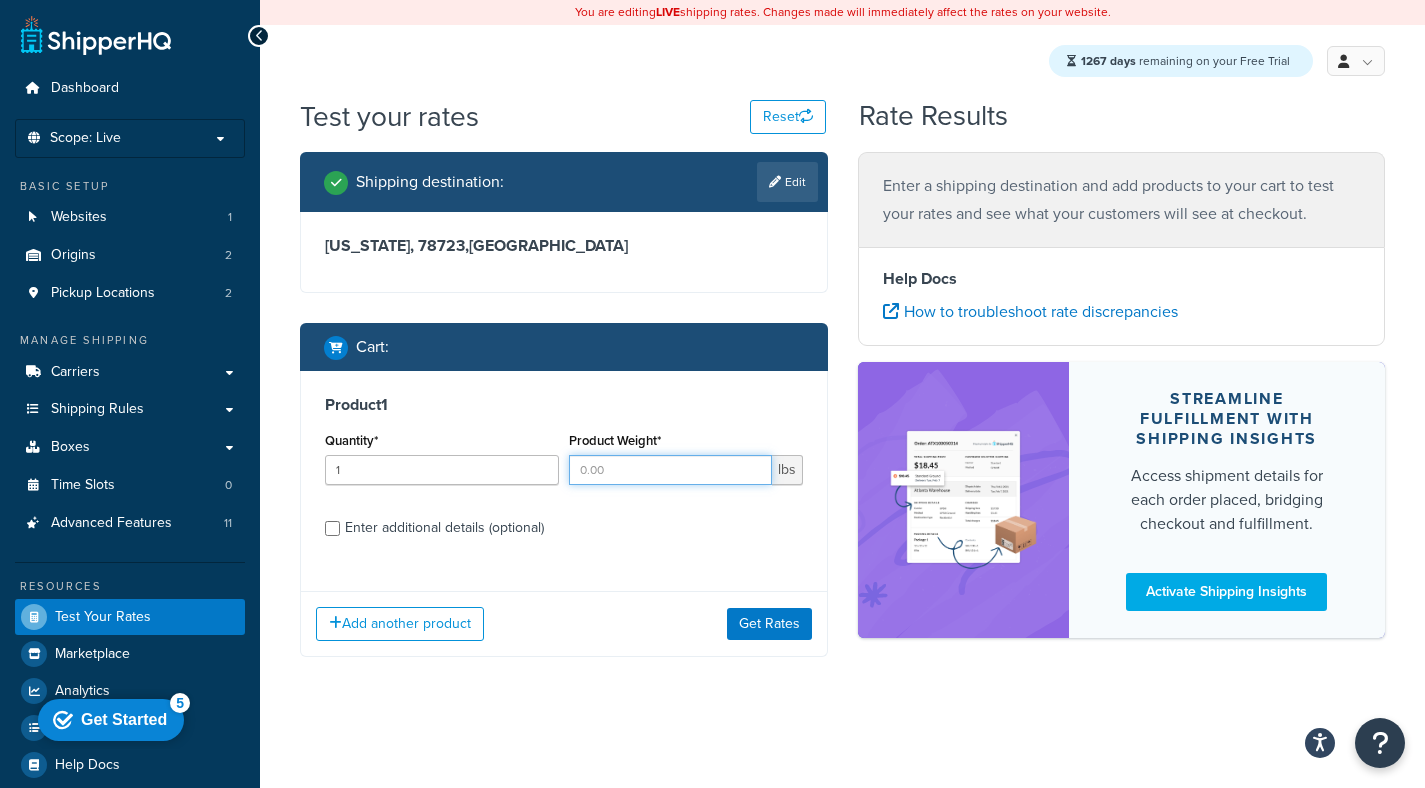 click on "Product Weight*" at bounding box center [670, 470] 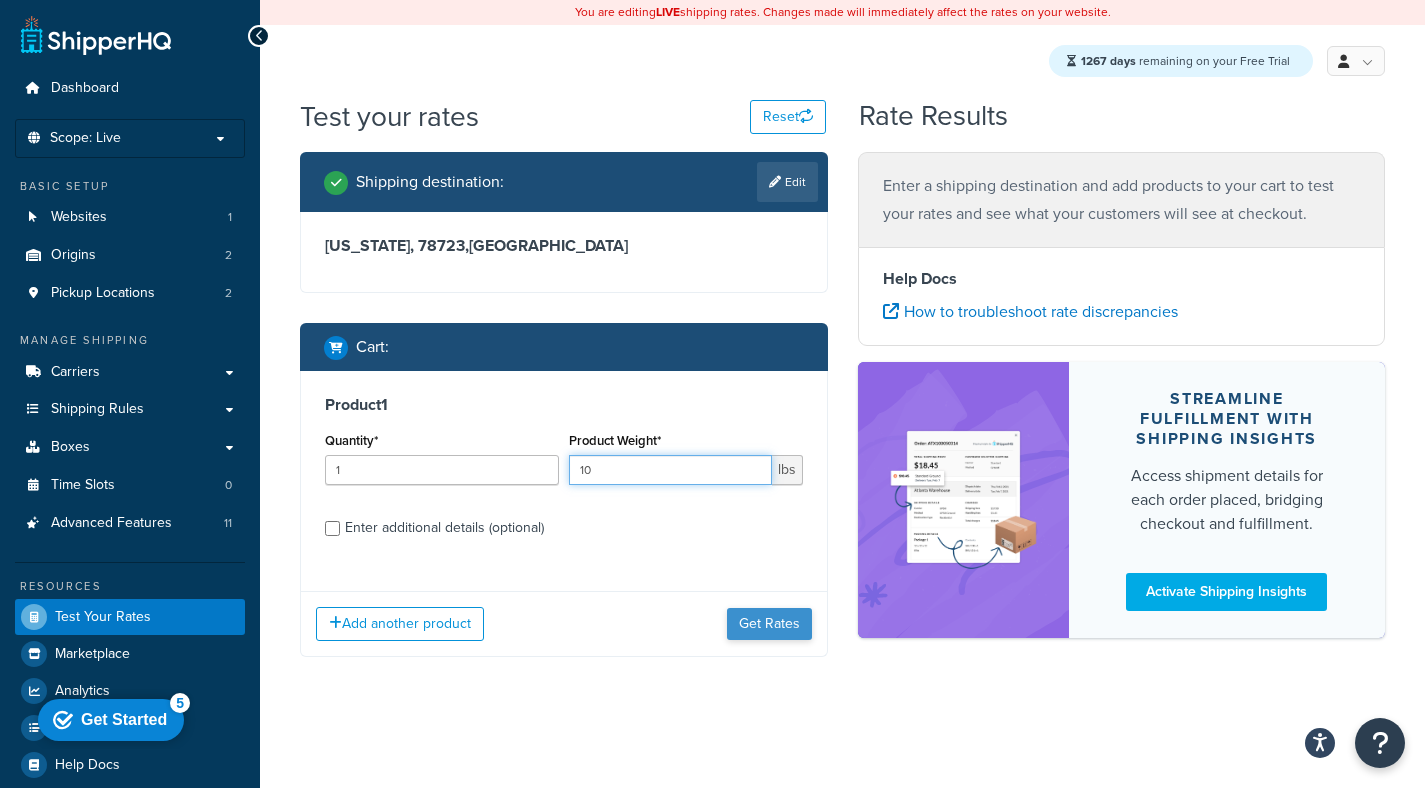 type on "10" 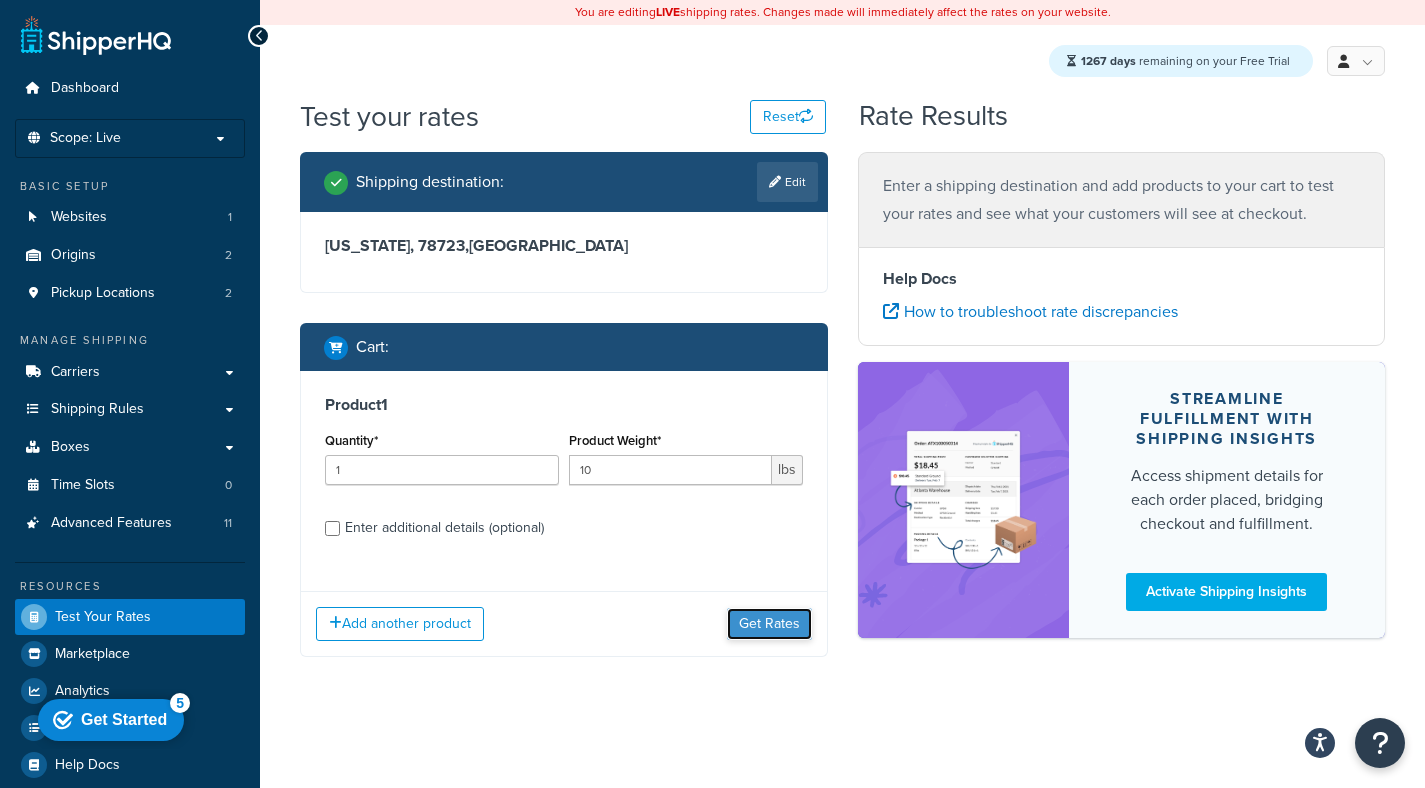 click on "Get Rates" at bounding box center (769, 624) 